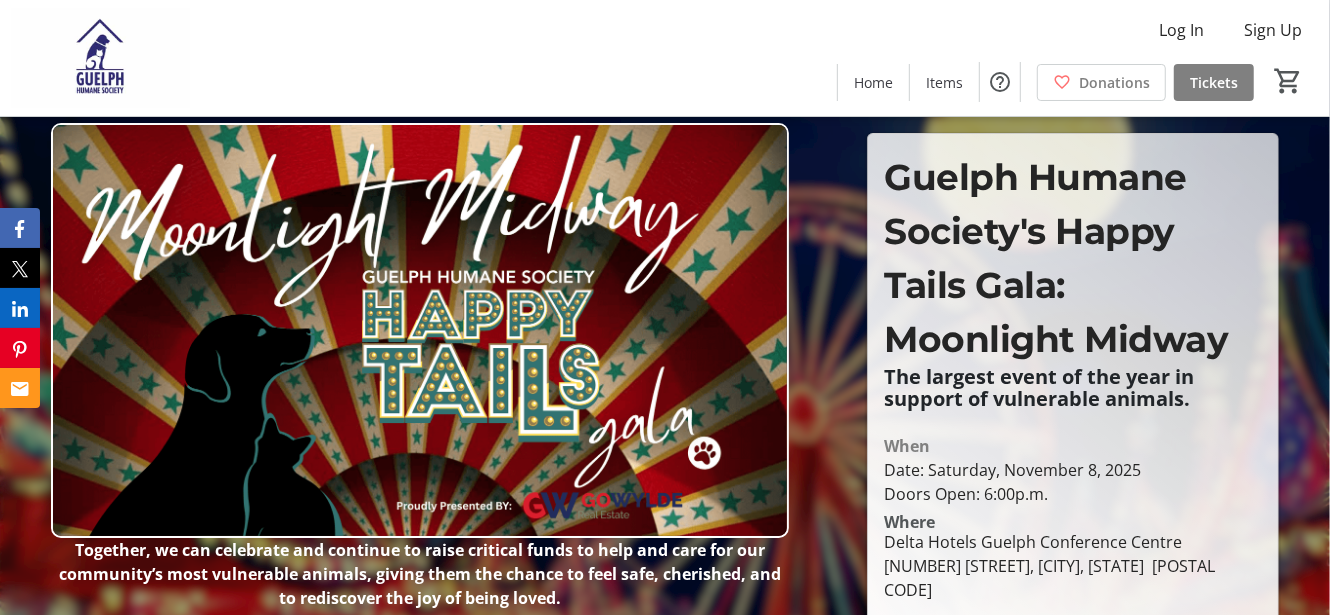 scroll, scrollTop: 100, scrollLeft: 0, axis: vertical 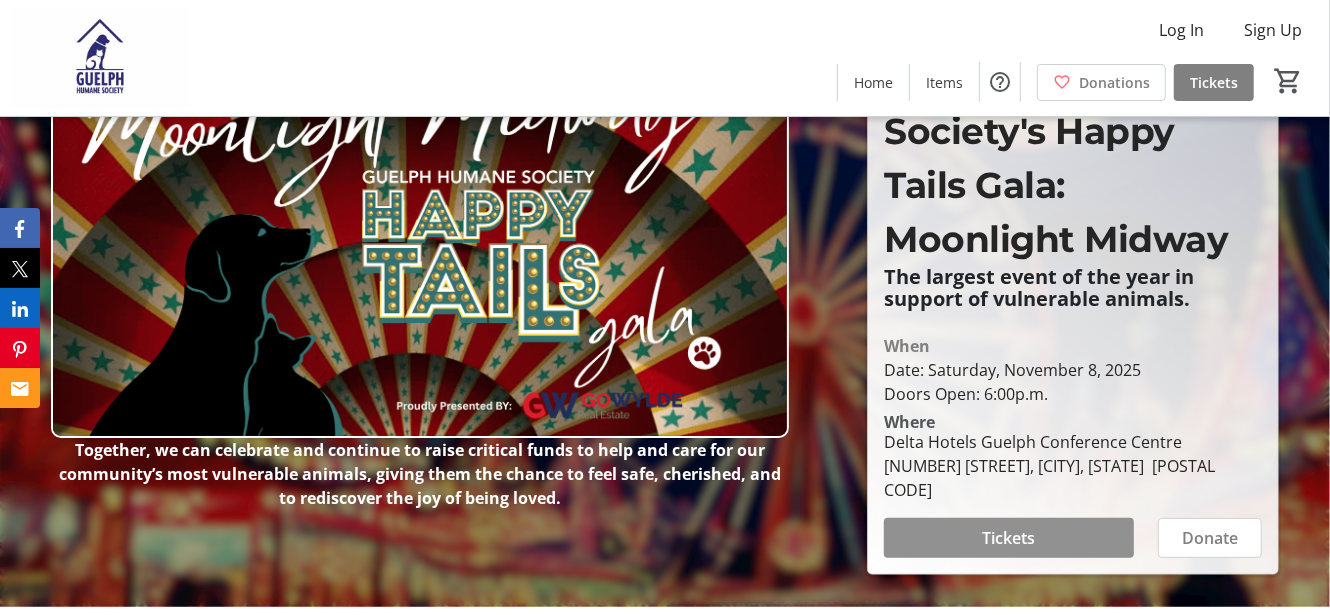 click at bounding box center [1008, 538] 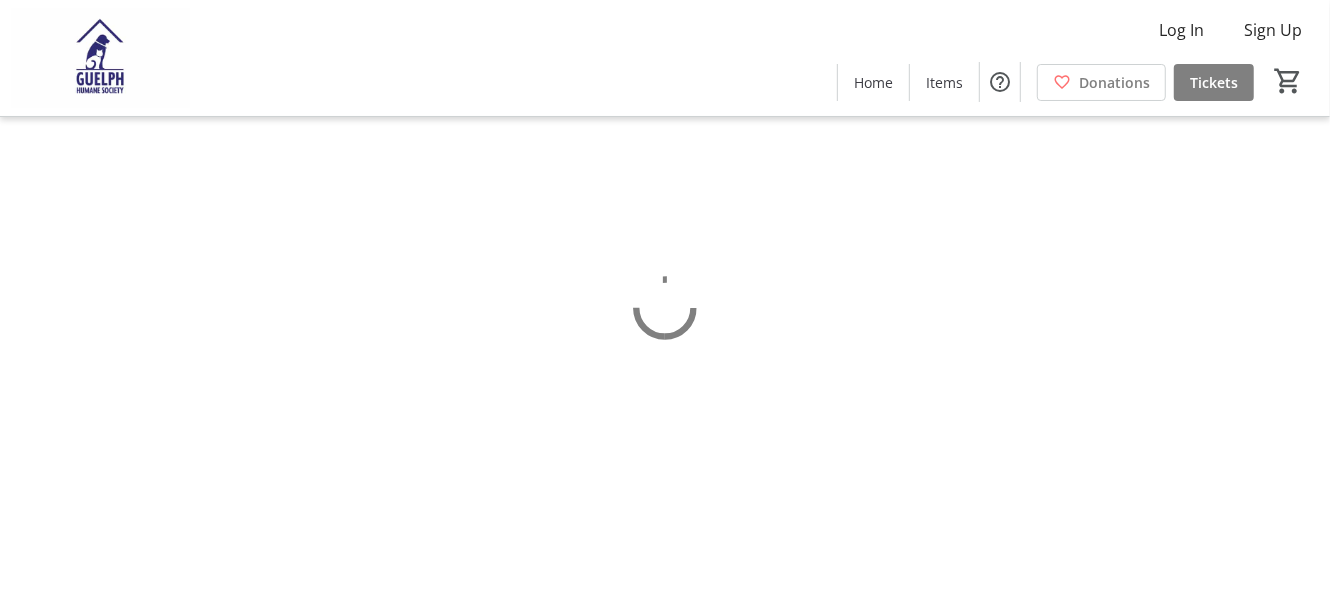 scroll, scrollTop: 0, scrollLeft: 0, axis: both 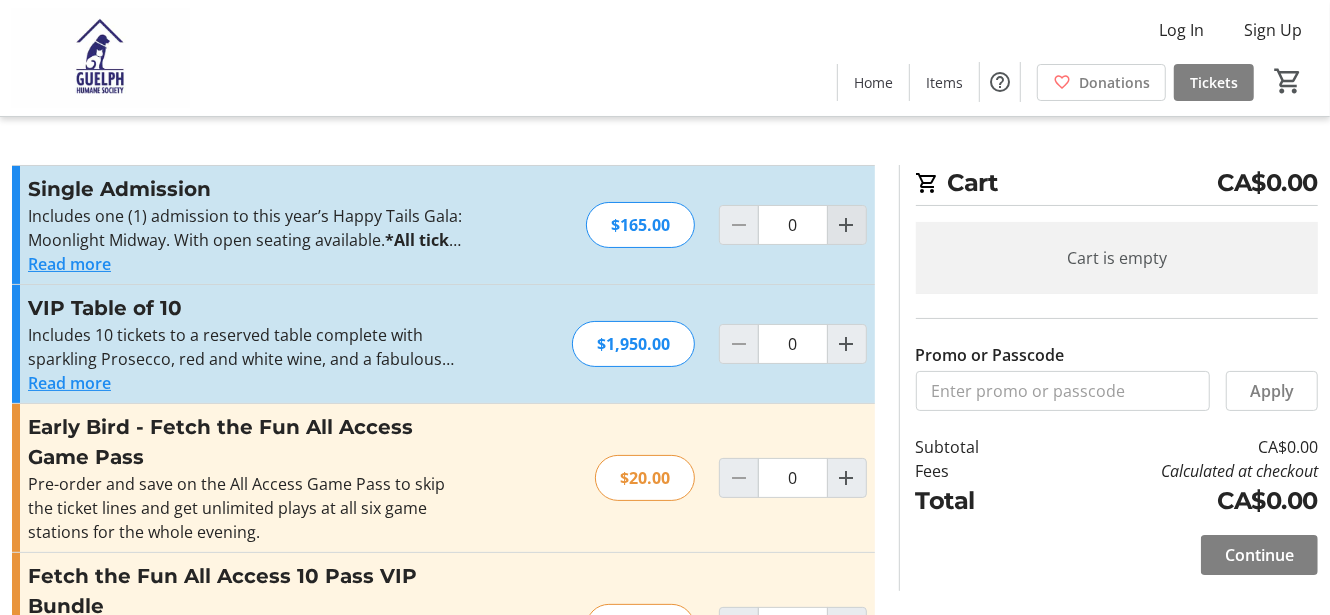 click 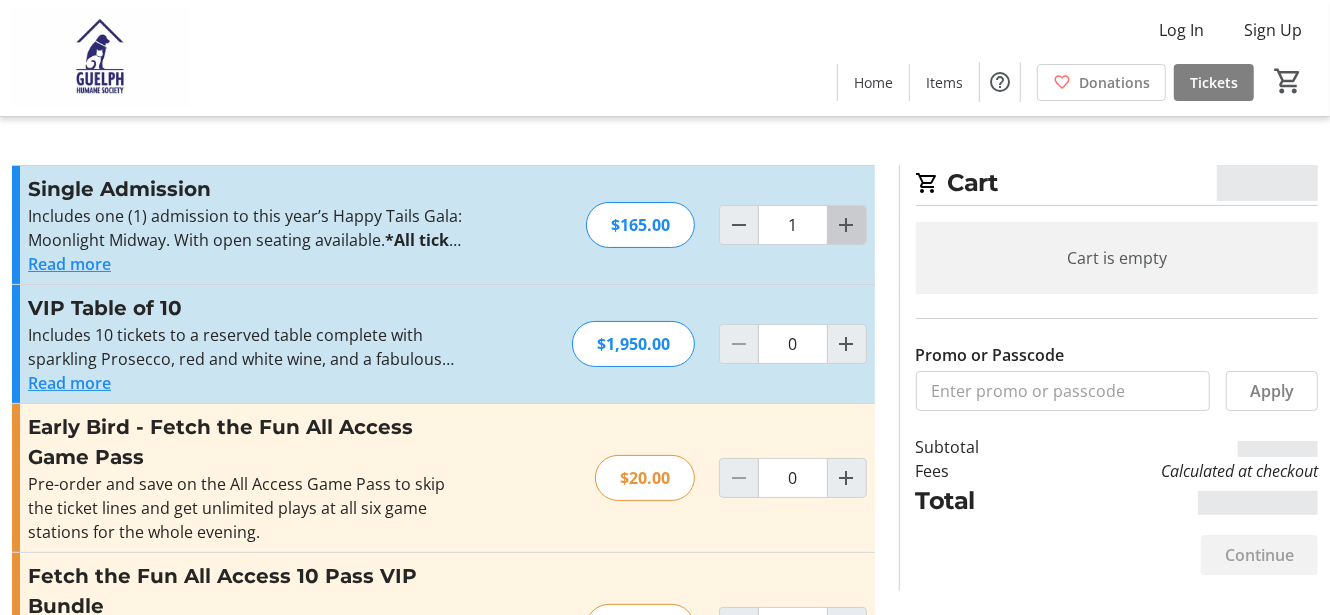 click 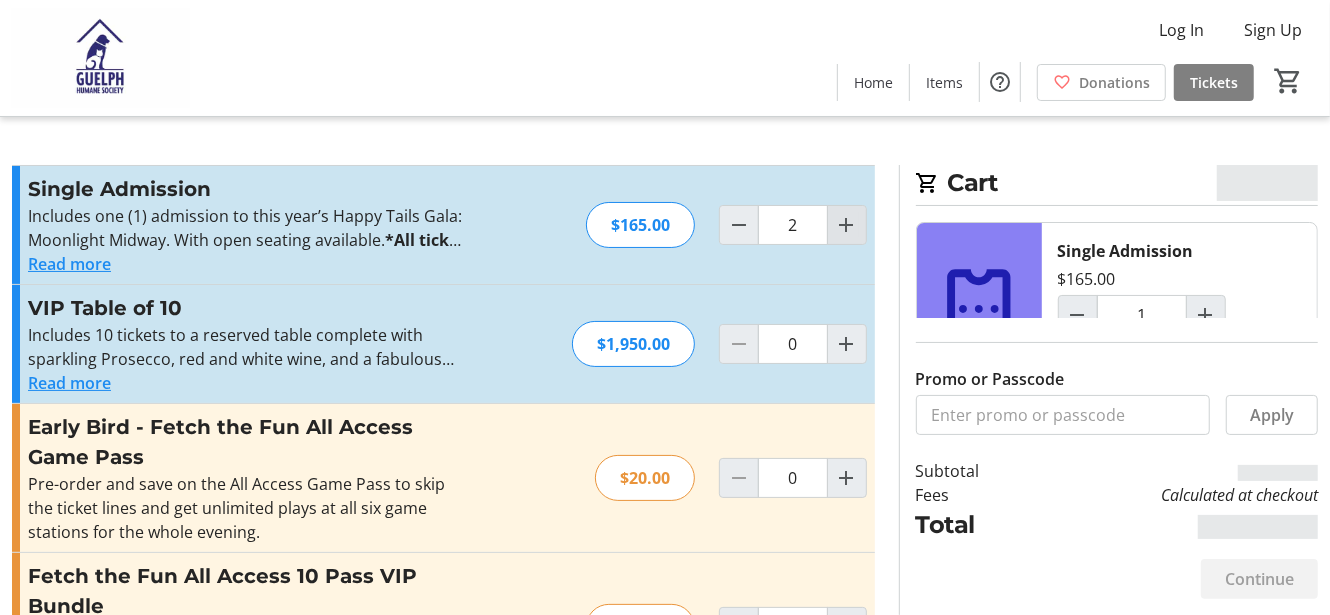 type on "2" 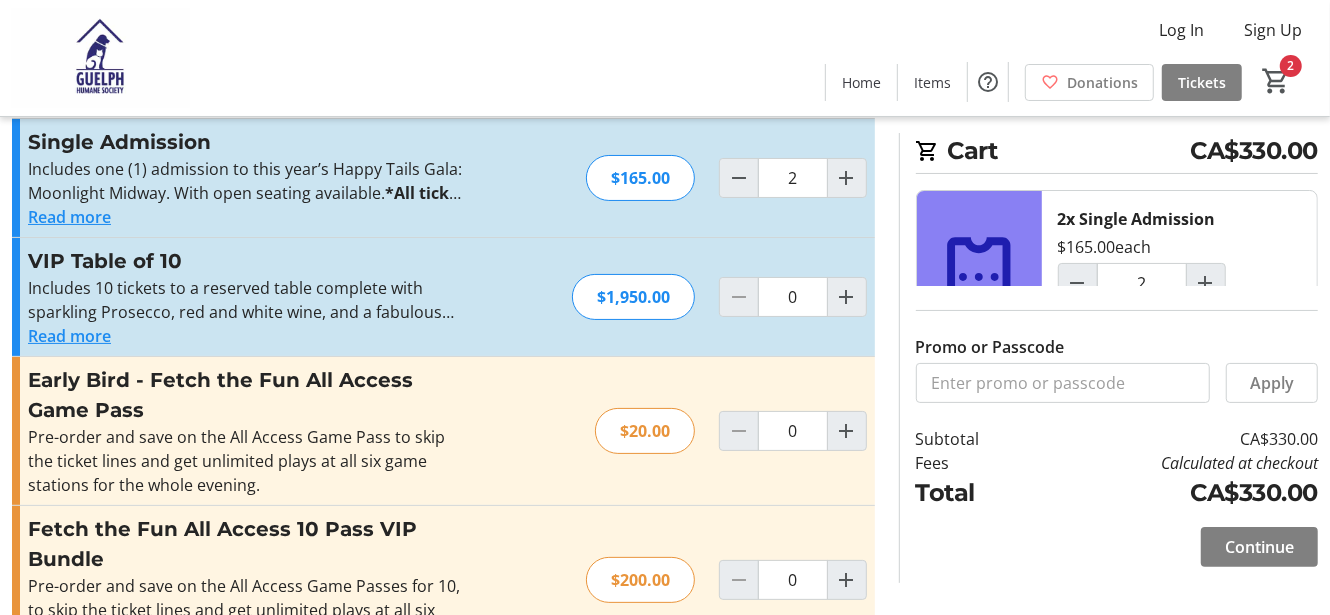 scroll, scrollTop: 0, scrollLeft: 0, axis: both 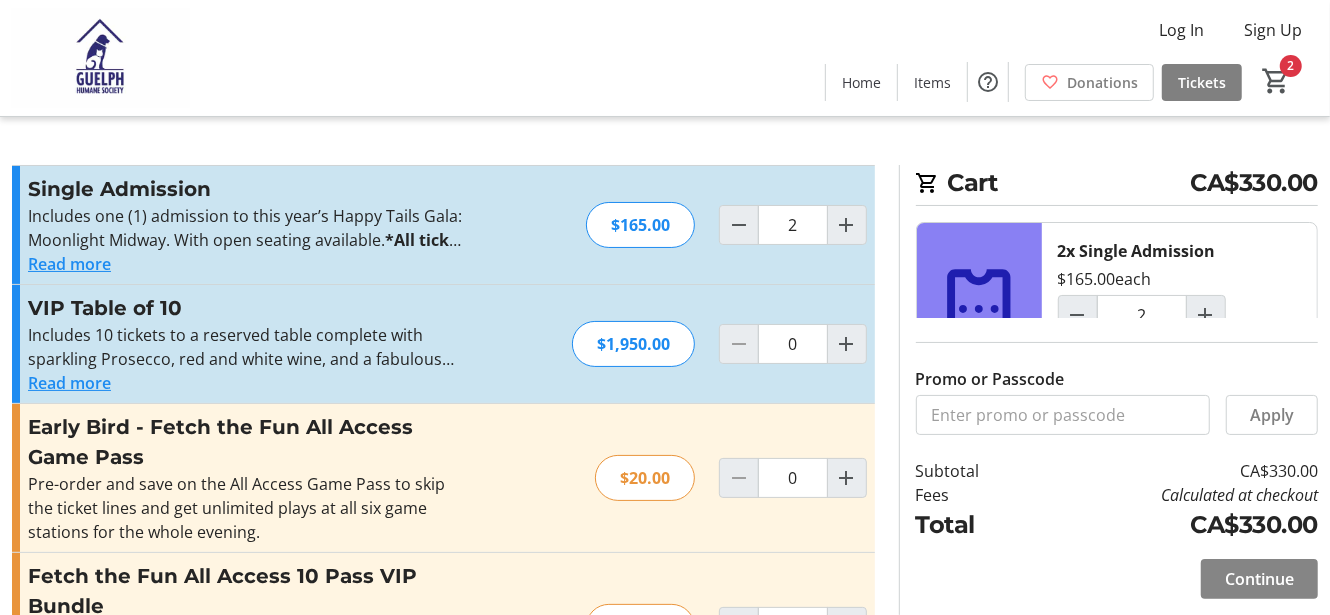 click on "Continue" 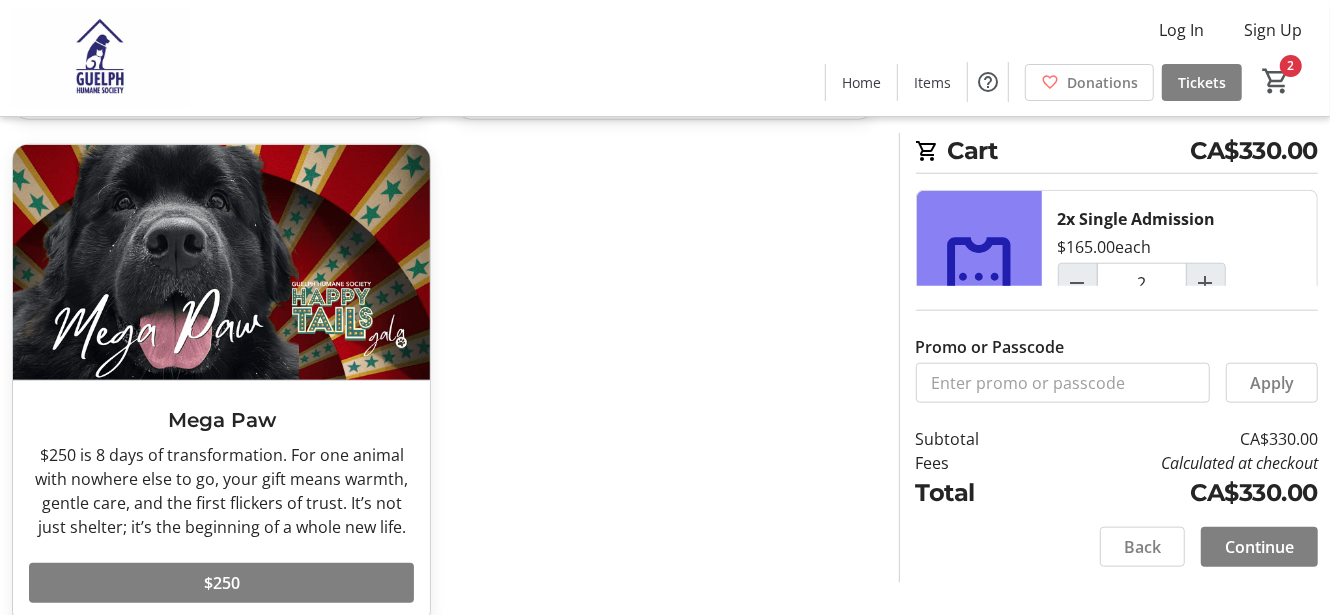 scroll, scrollTop: 1170, scrollLeft: 0, axis: vertical 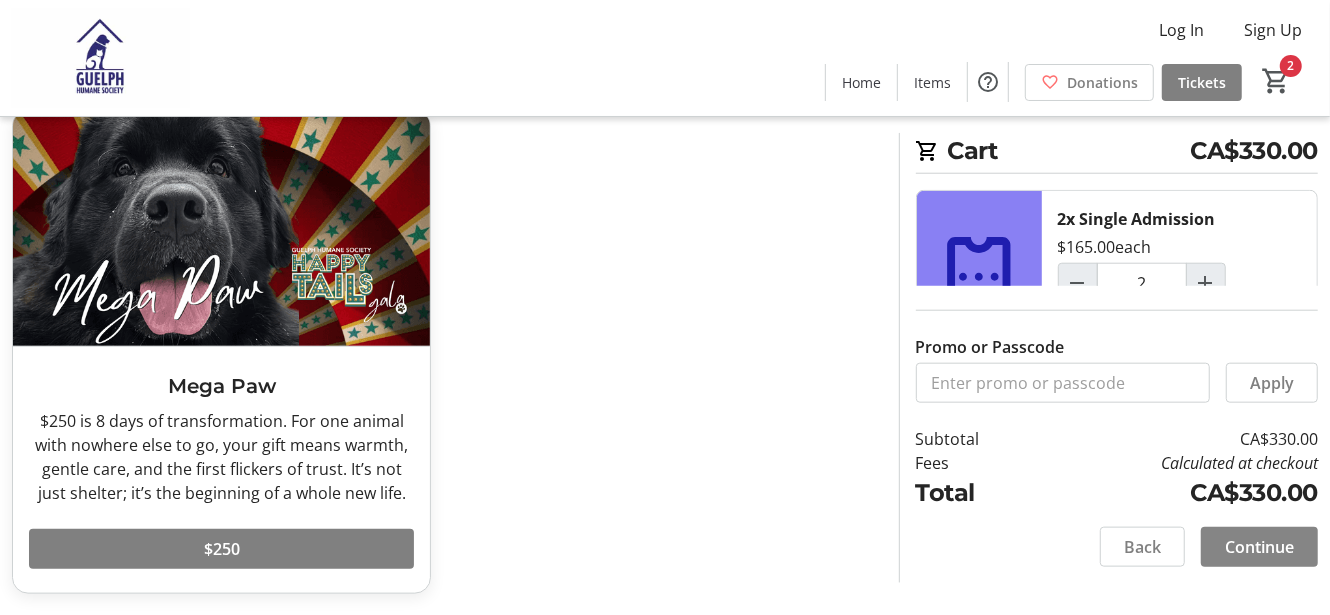 click on "Continue" 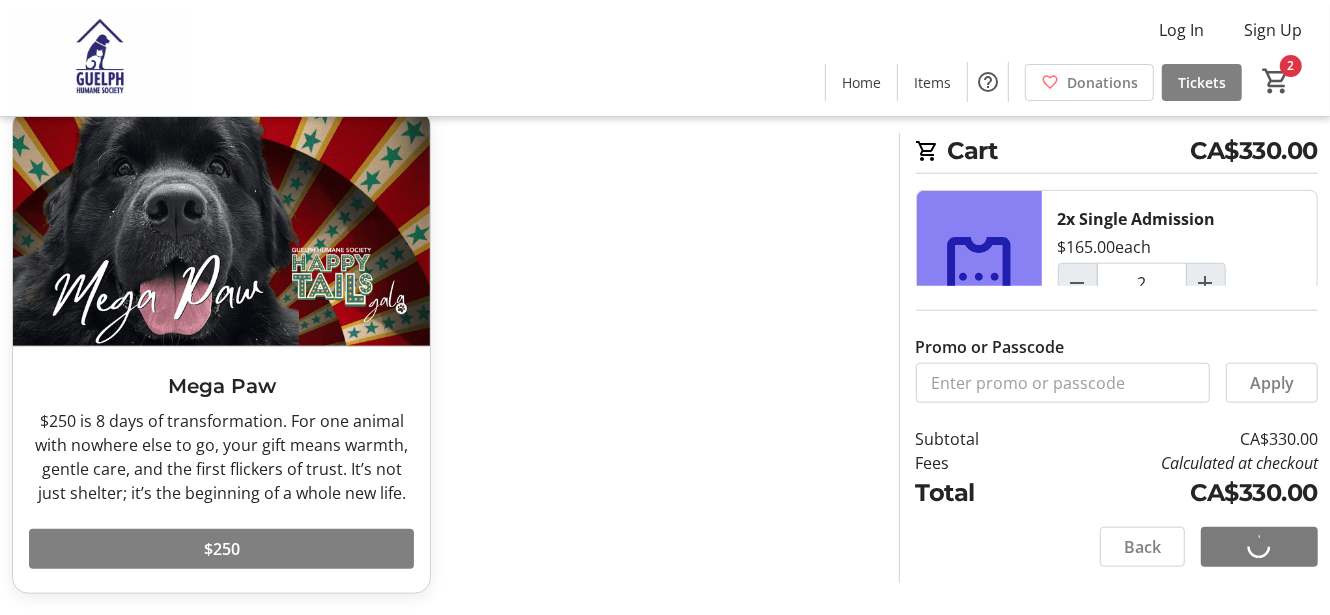 scroll, scrollTop: 0, scrollLeft: 0, axis: both 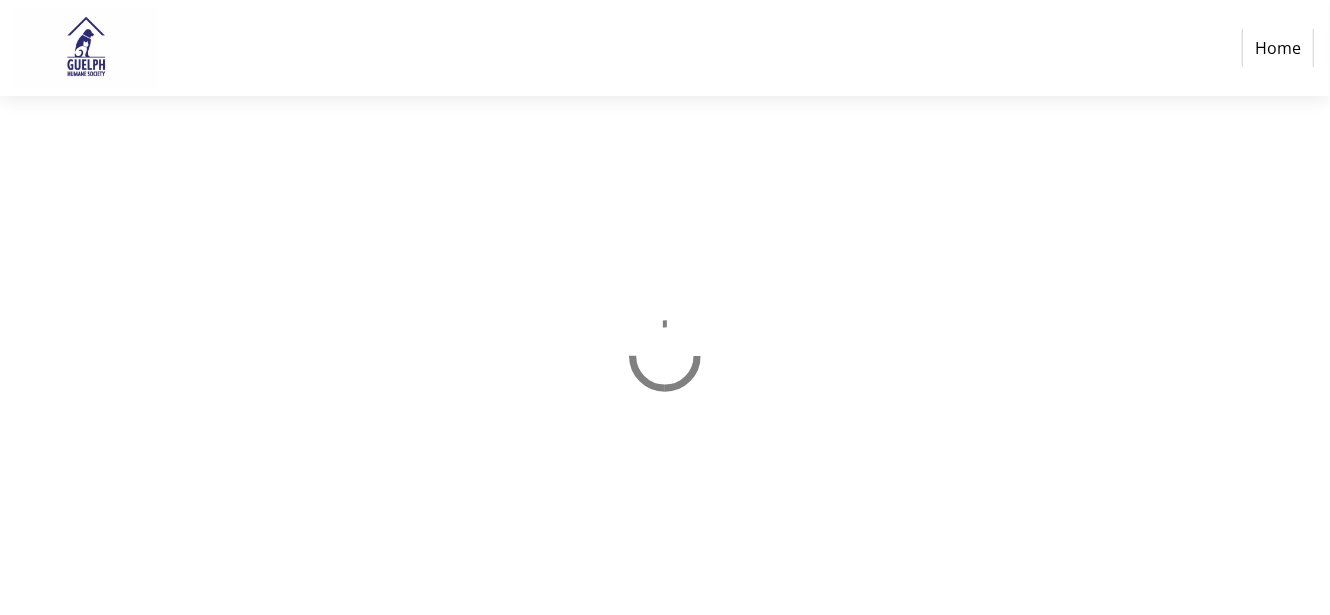 select on "CA" 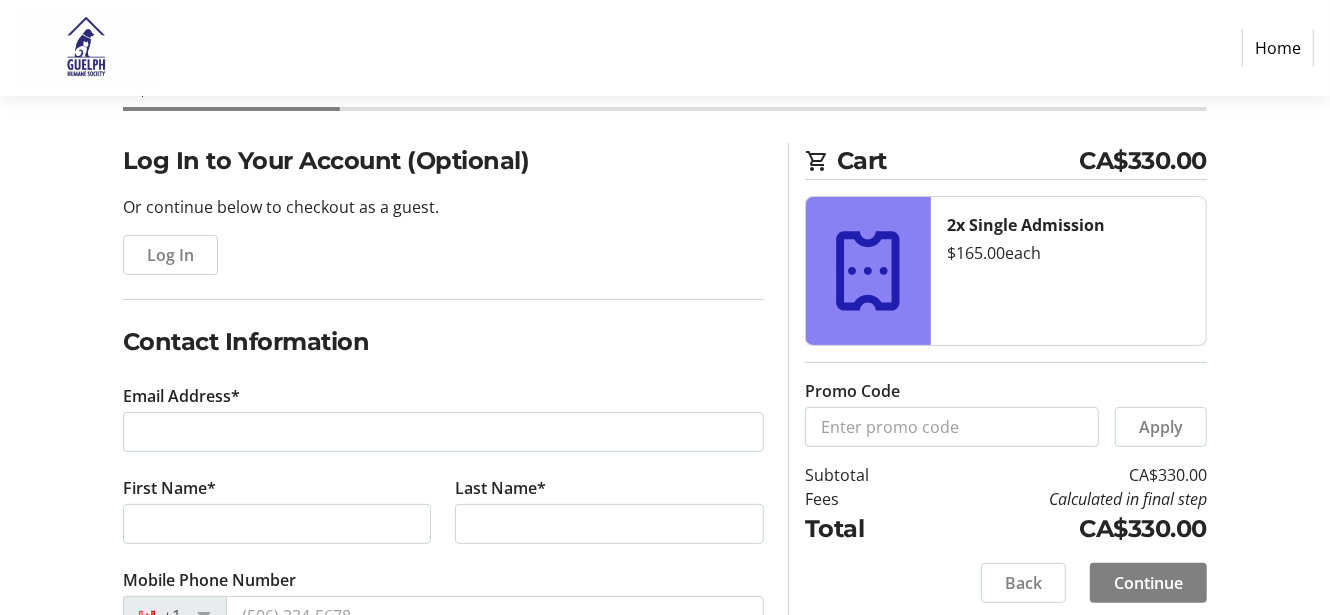 scroll, scrollTop: 200, scrollLeft: 0, axis: vertical 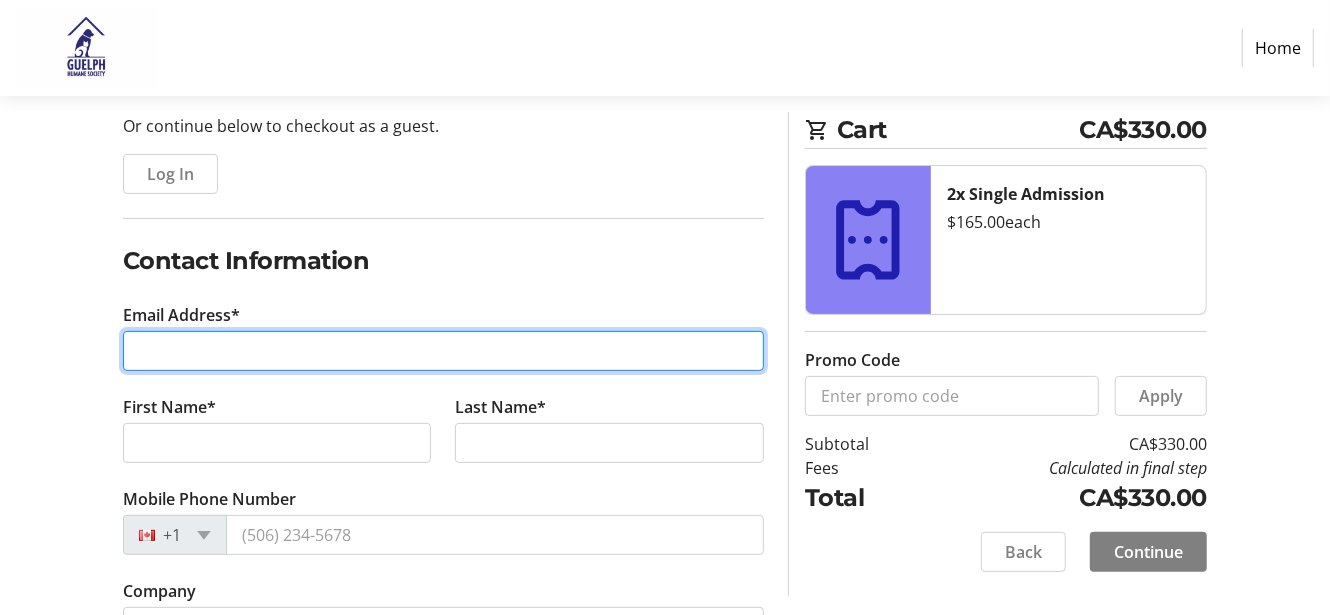 click on "Email Address*" at bounding box center (443, 351) 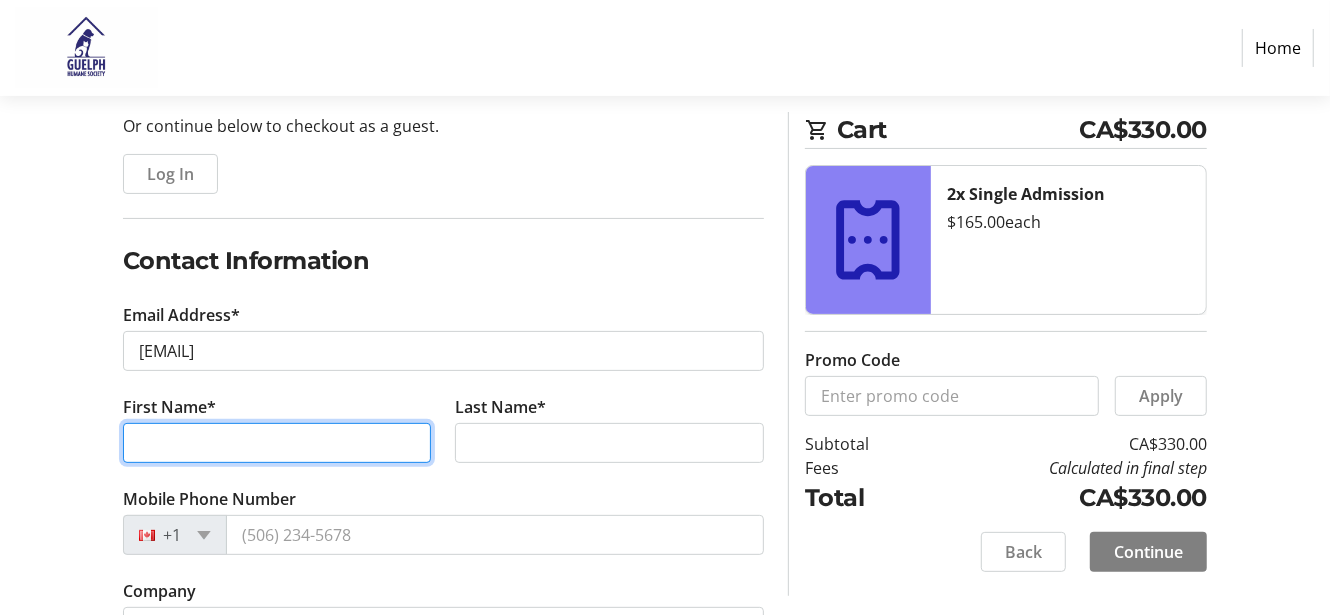 type on "[FIRST]" 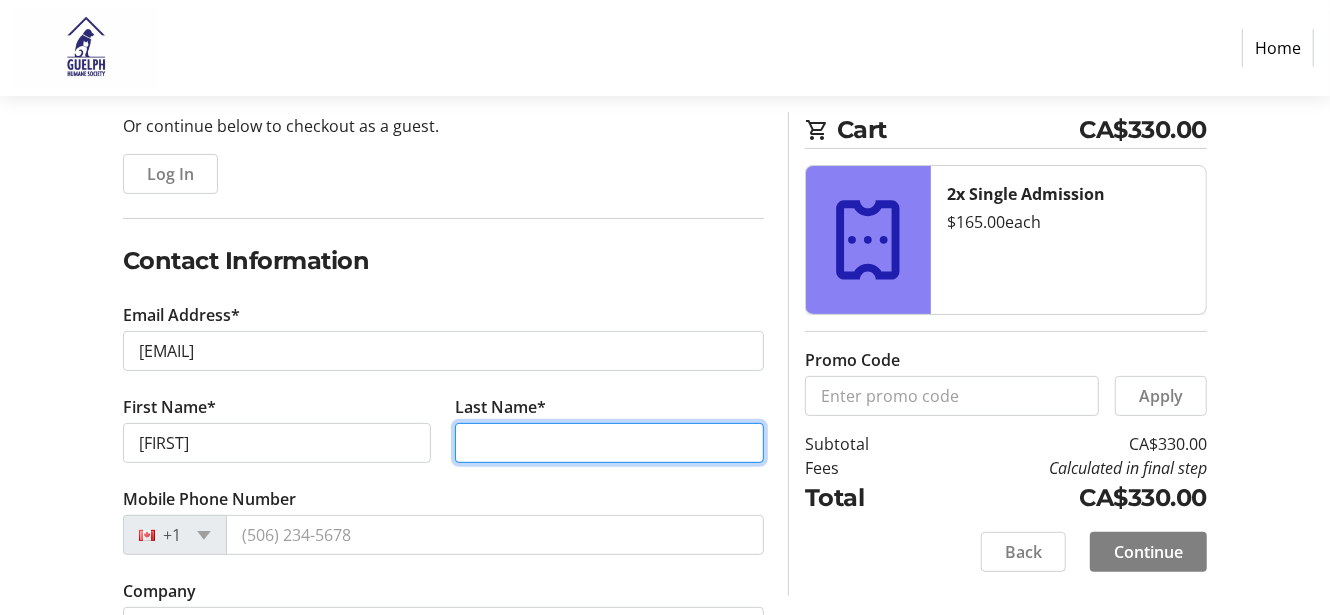 type on "[LAST]" 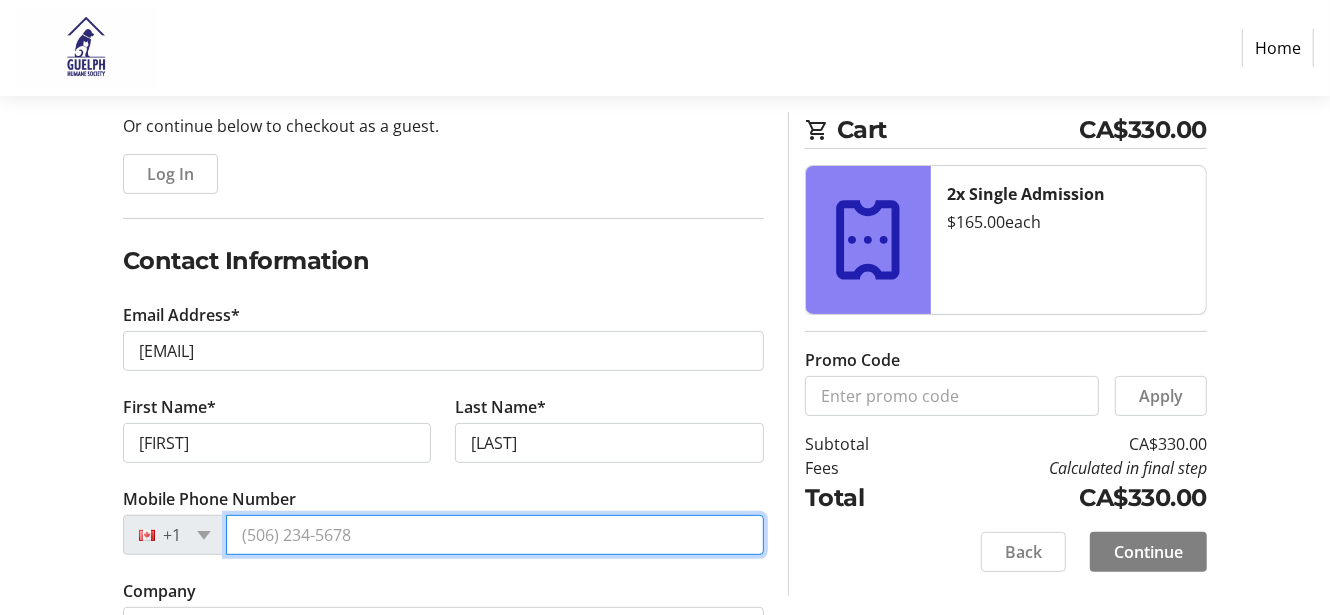 type on "([PHONE]) [PHONE]" 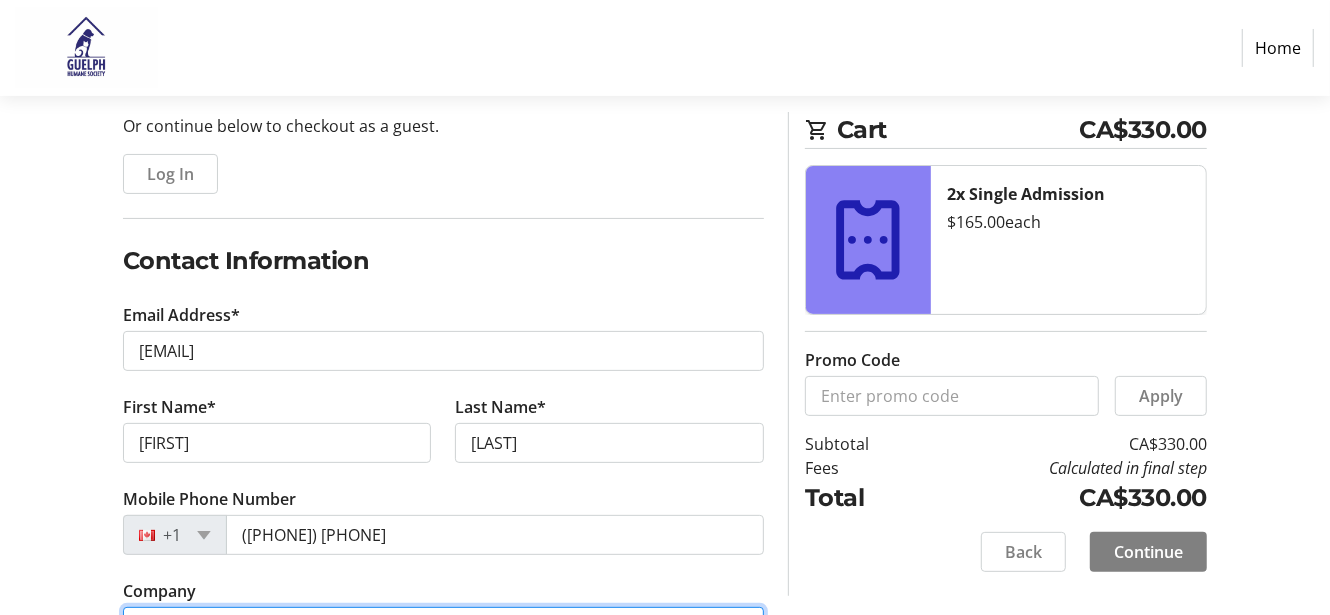 type on "Economical Insurance" 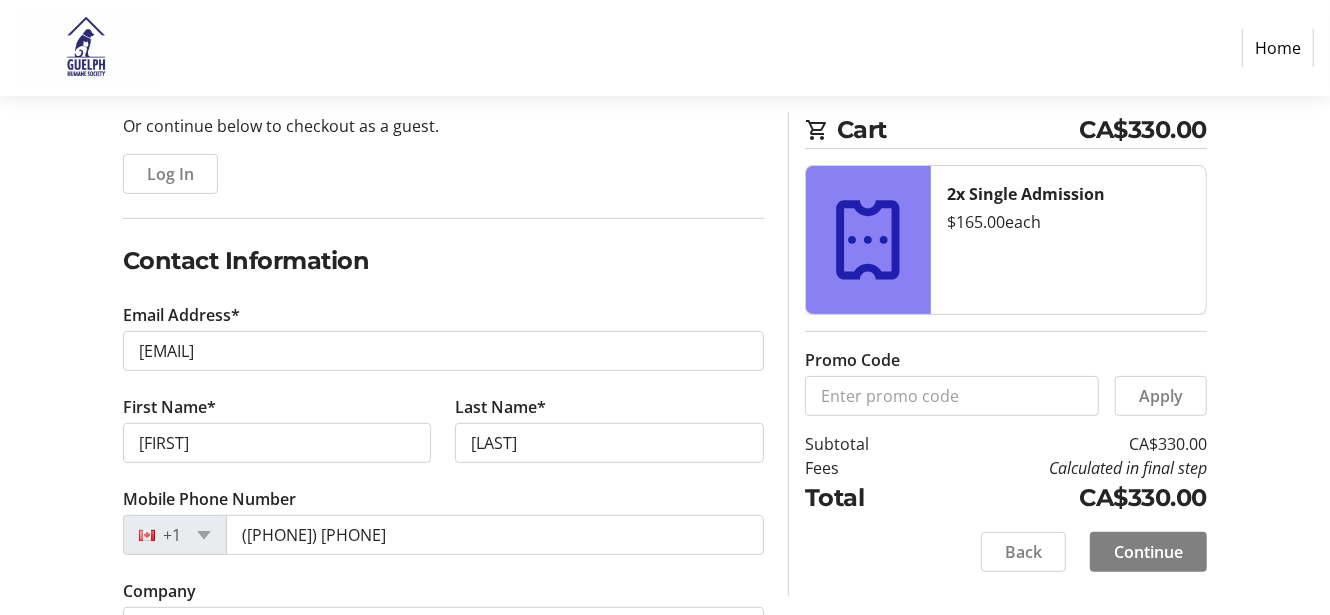 type on "[NUMBER] [STREET]" 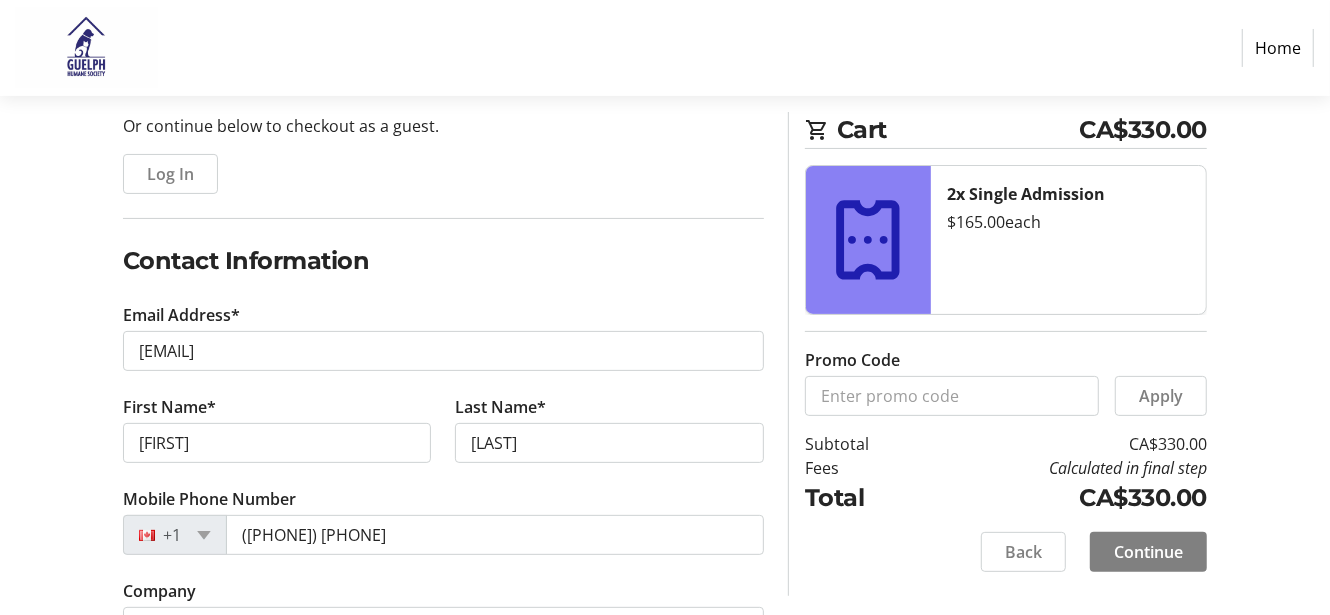 type on "[NUMBER] [STREET]" 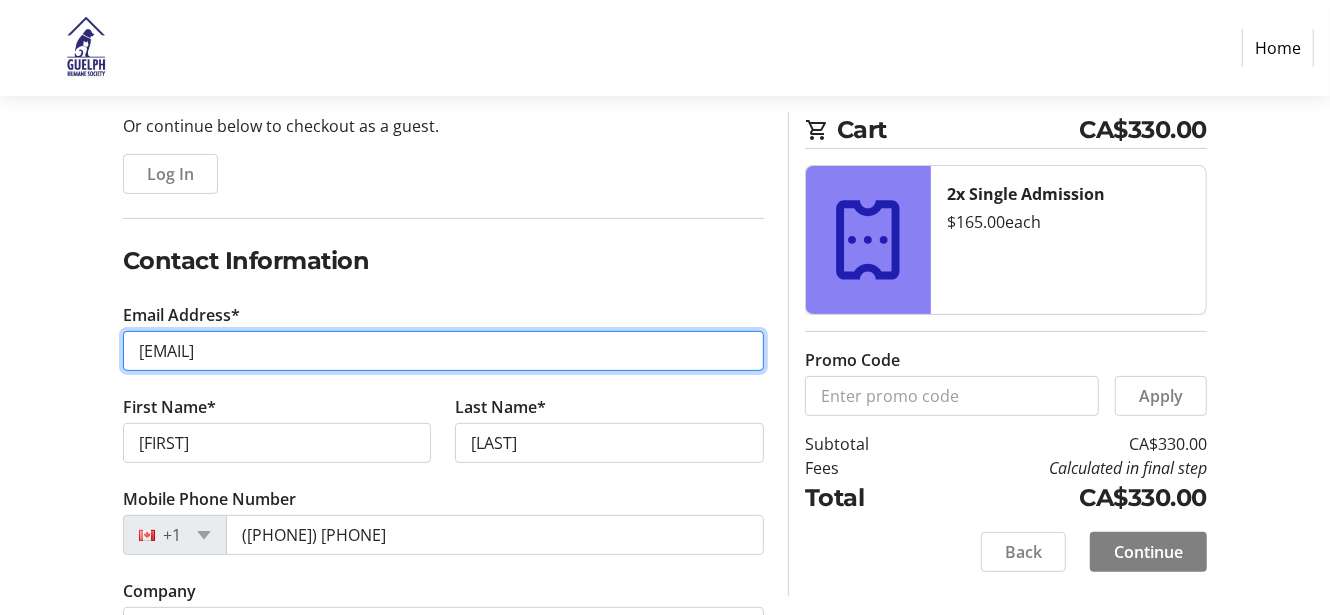 type on "[EMAIL]" 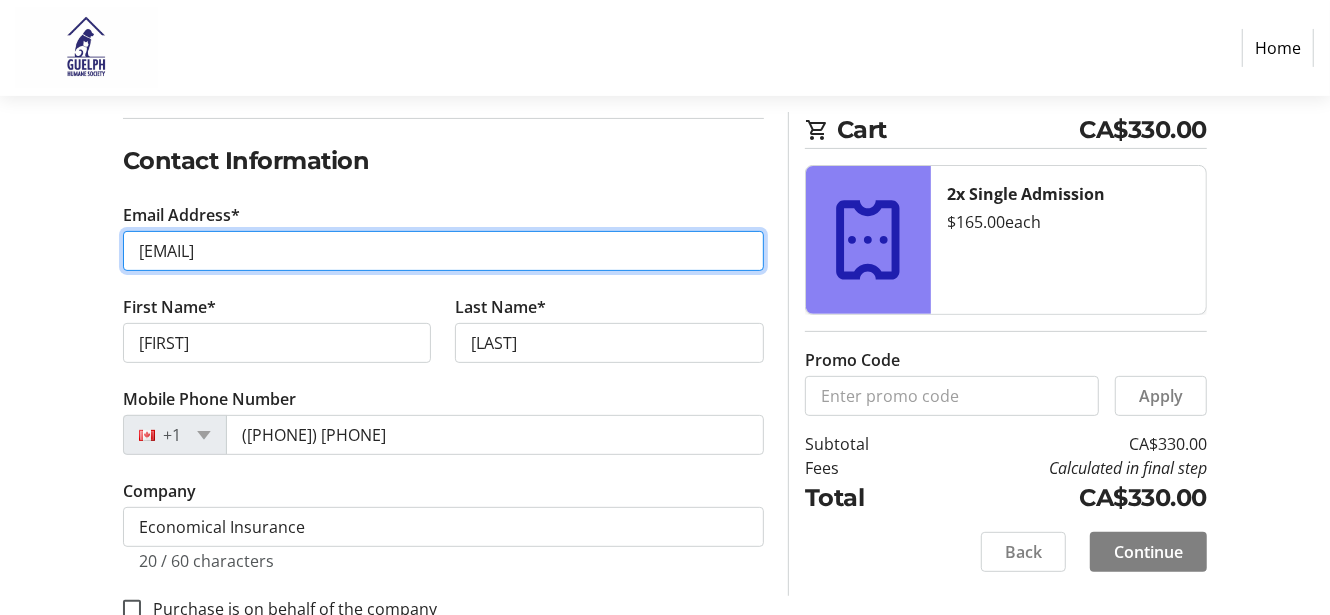 scroll, scrollTop: 400, scrollLeft: 0, axis: vertical 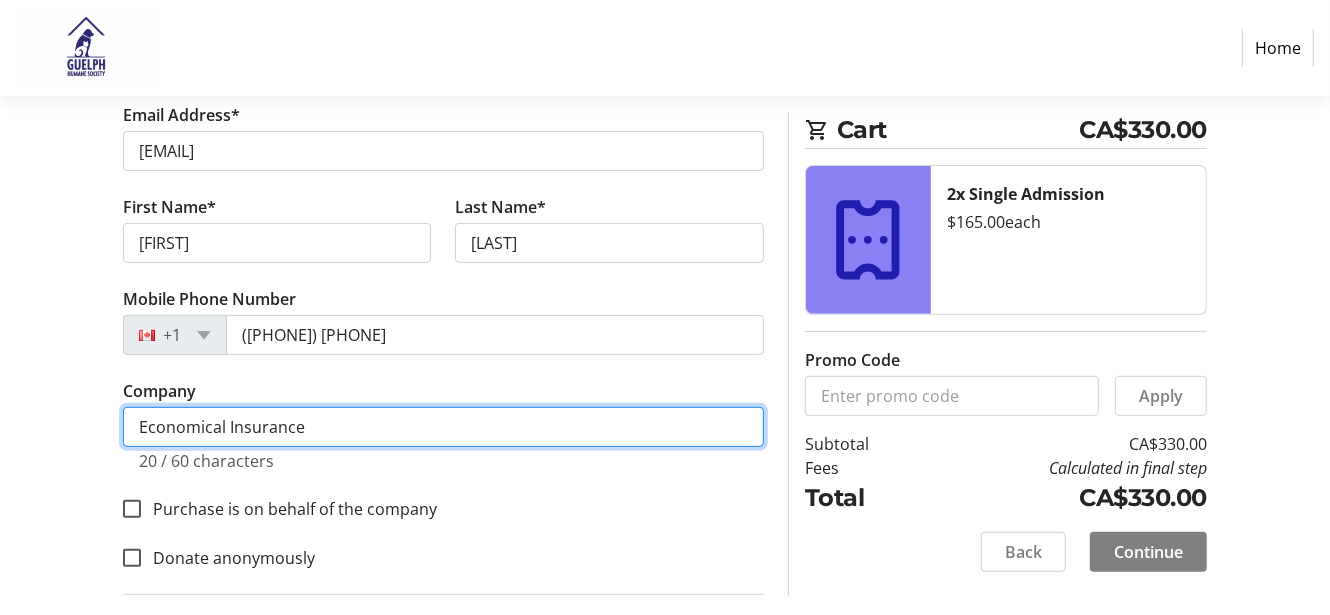 click on "Economical Insurance" at bounding box center (443, 427) 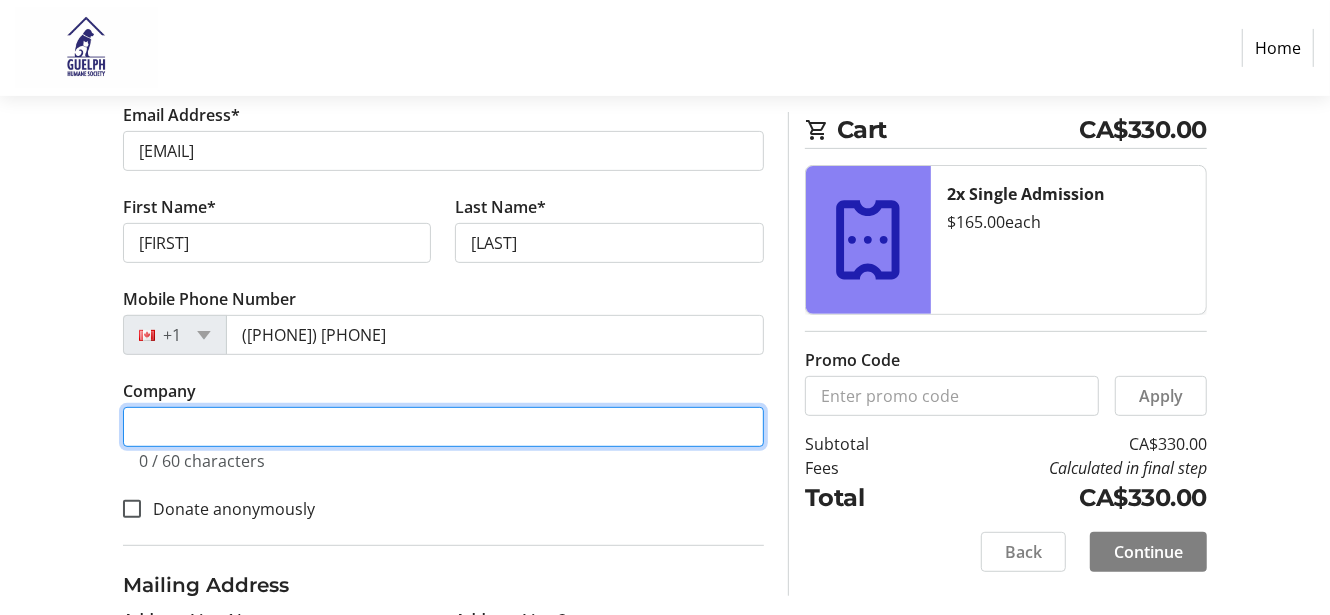 type 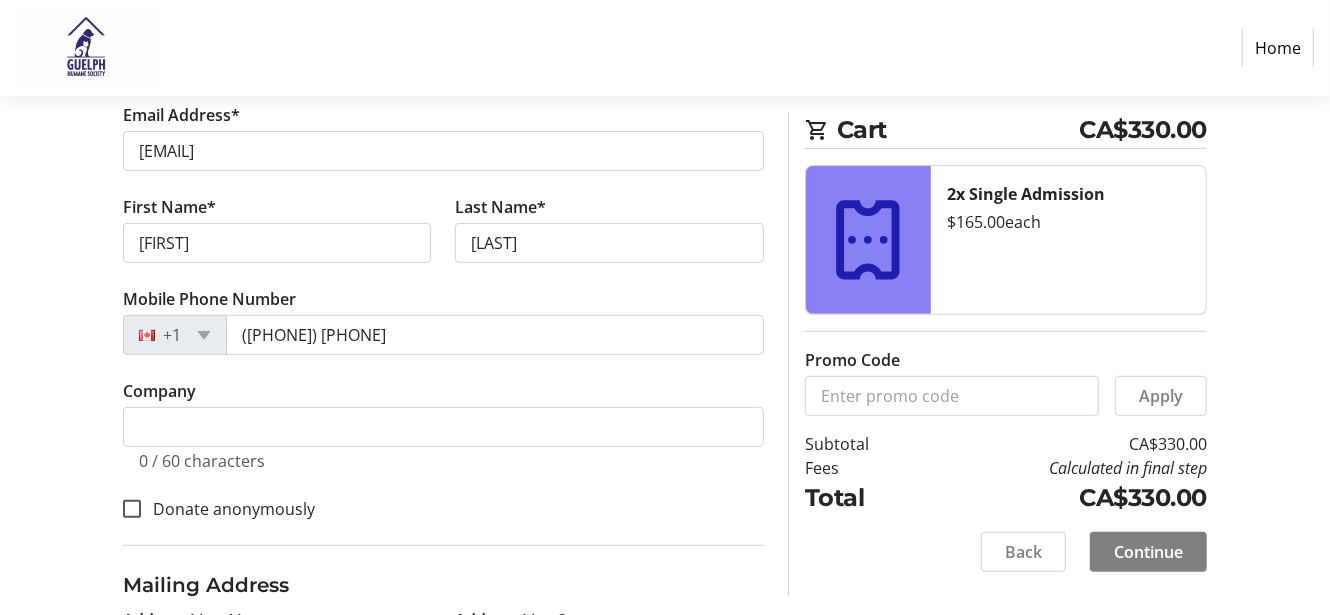 click on "Log In to Your Account (Optional) Or continue below to checkout as a guest.  Log In  Contact Information Email Address* [EMAIL] First Name* [FIRST] Last Name* [LAST]  Mobile Phone Number  +1 ([PHONE]) [PHONE]  Company  0 / 60 characters  Donate anonymously  Mailing Address  Address Line 1*  [NUMBER] [STREET]  Address Line 2  [NUMBER] [STREET]  City*  [CITY]  State/Province*  State or Province  State or Province   Alberta   British Columbia   Manitoba   New Brunswick   Newfoundland and Labrador   Nova Scotia   Ontario   Prince Edward Island   Quebec   Saskatchewan   Northwest Territories   Nunavut   Yukon   Zip Code/Postal Code*  [POSTAL CODE]  Country*  Country Country  Afghanistan   Åland Islands   Albania   Algeria   American Samoa   Andorra   Angola   Anguilla   Antarctica   Antigua and Barbuda   Argentina   Armenia   Aruba   Australia   Austria   Azerbaijan   The Bahamas   Bahrain   Bangladesh   Barbados   Belarus   Belgium   Belize   Benin   Bermuda   Bhutan   Bolivia   Bonaire   Bosnia and Herzegovina" 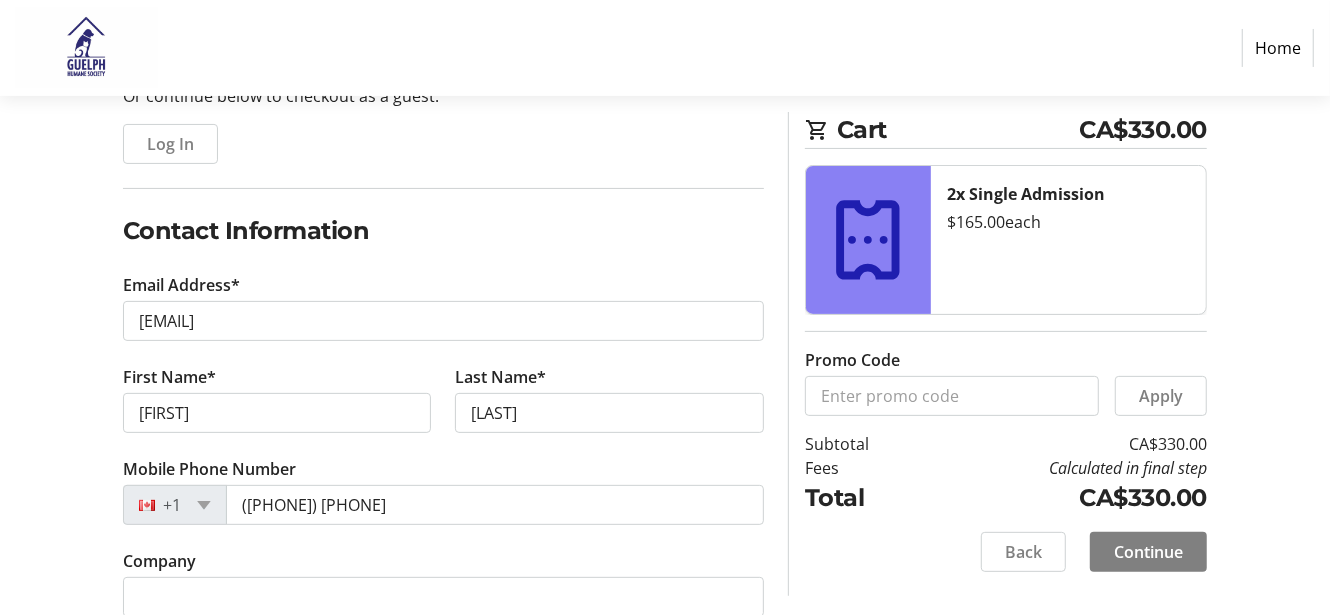 scroll, scrollTop: 200, scrollLeft: 0, axis: vertical 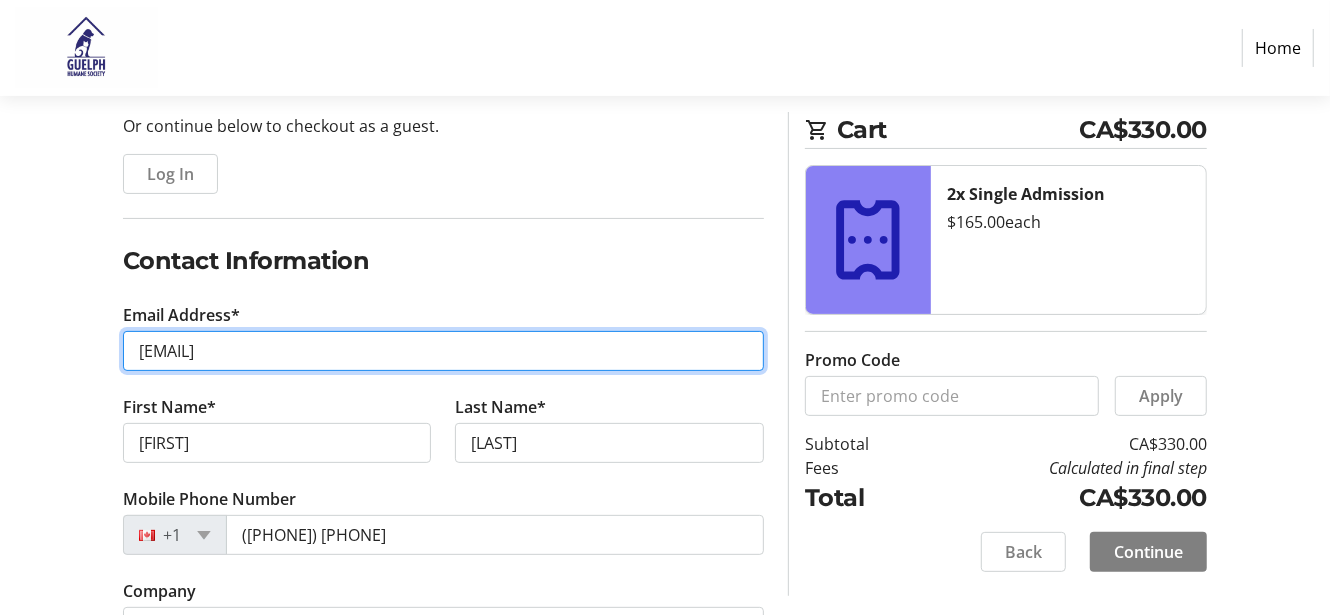 click on "[EMAIL]" at bounding box center (443, 351) 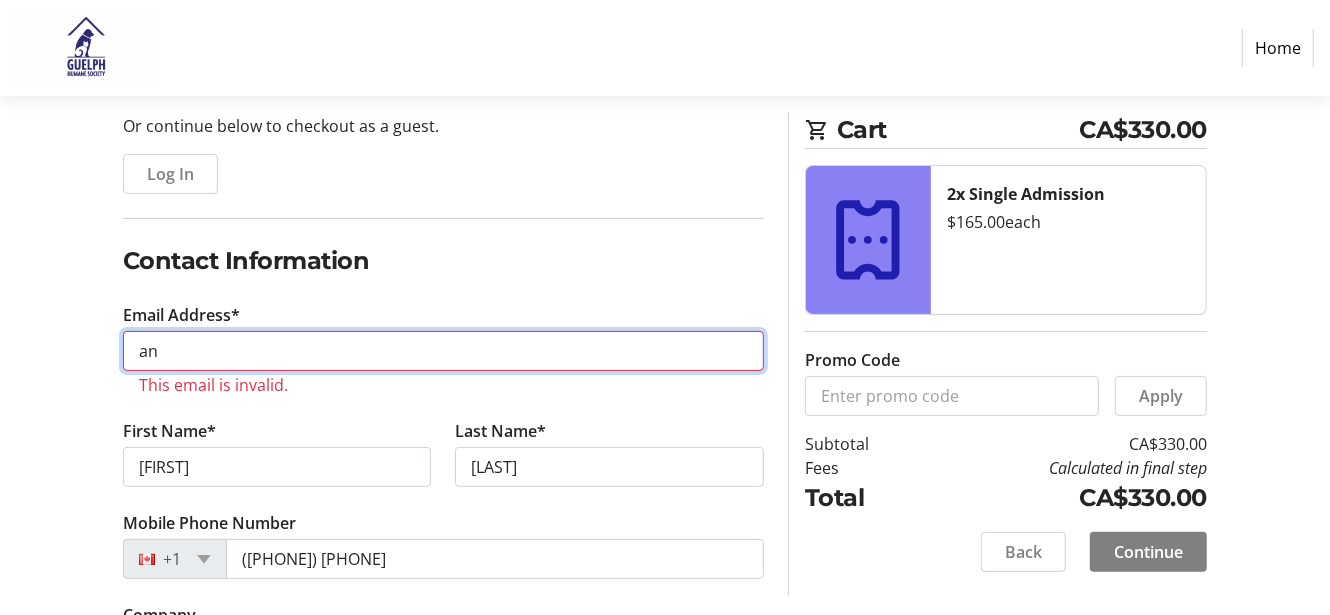 type on "a" 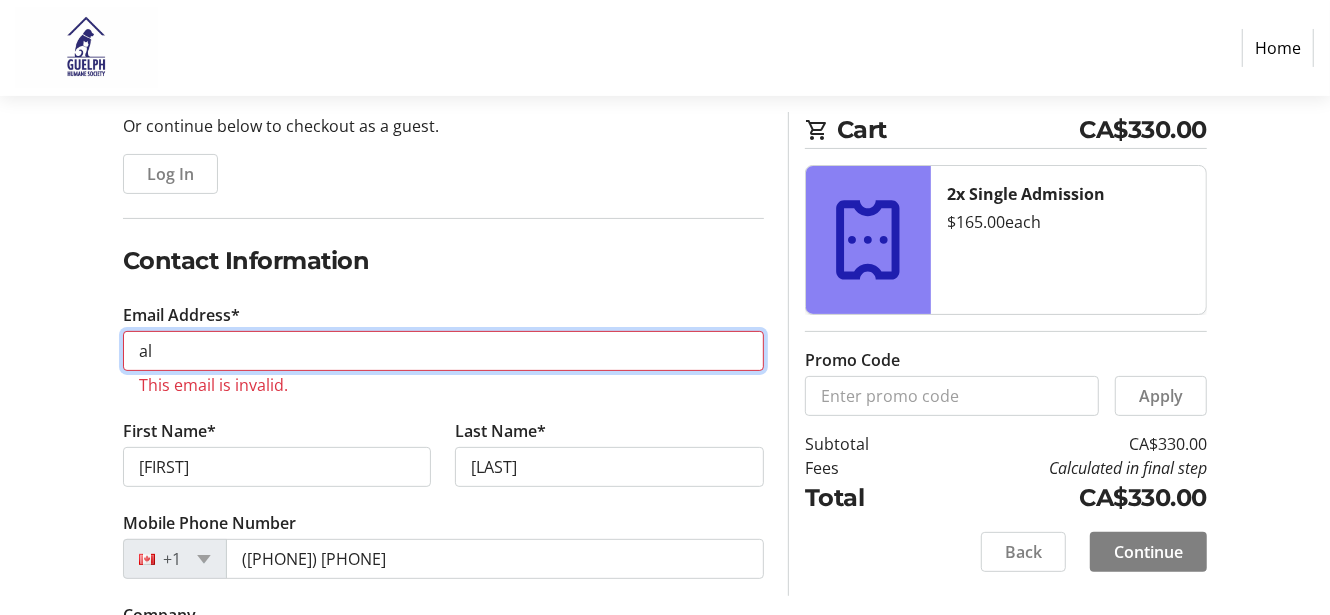 type on "[EMAIL]" 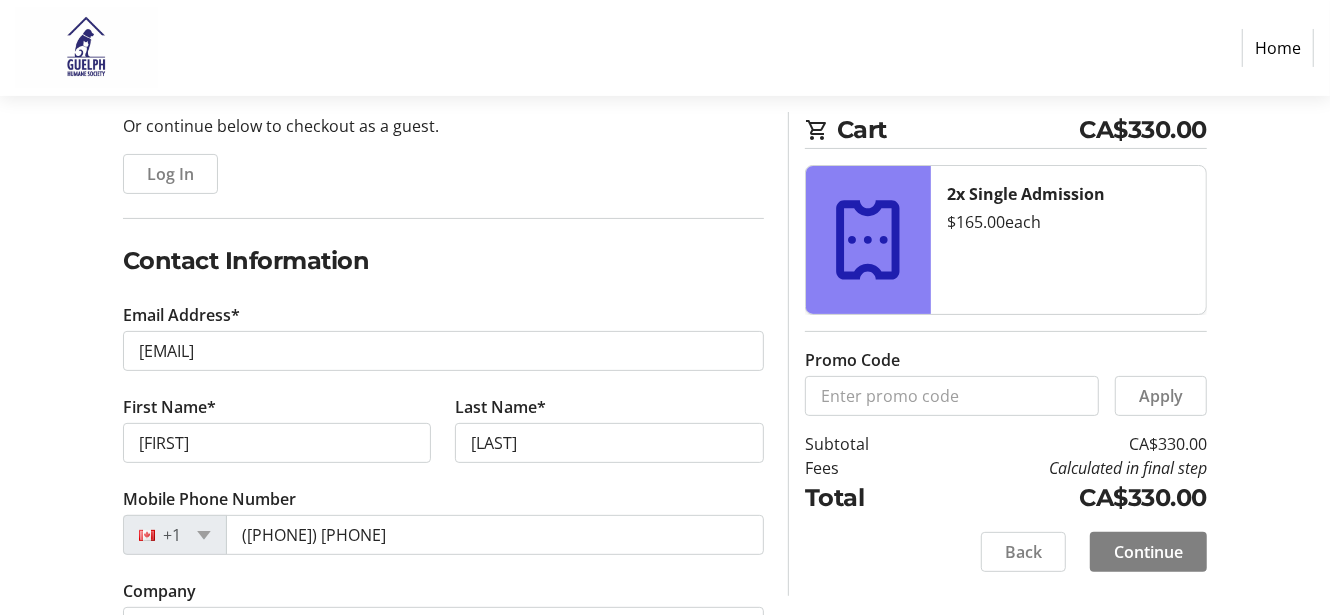 click on "Email Address* [EMAIL]" 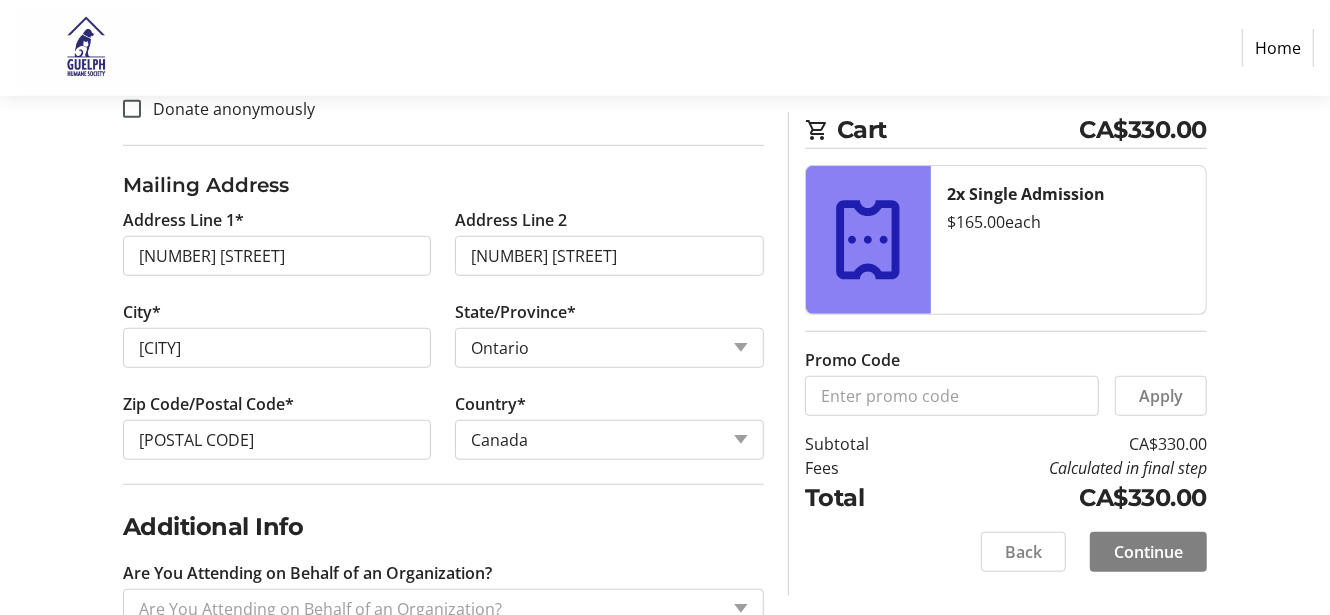scroll, scrollTop: 855, scrollLeft: 0, axis: vertical 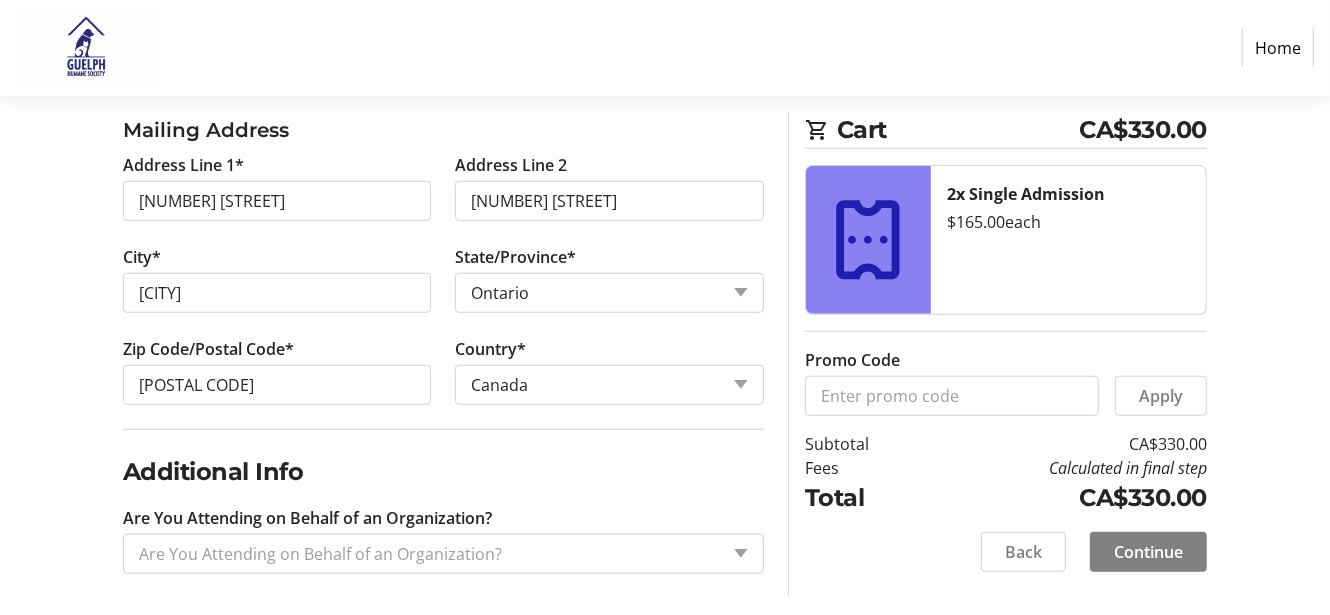 click on "Are You Attending on Behalf of an Organization?" 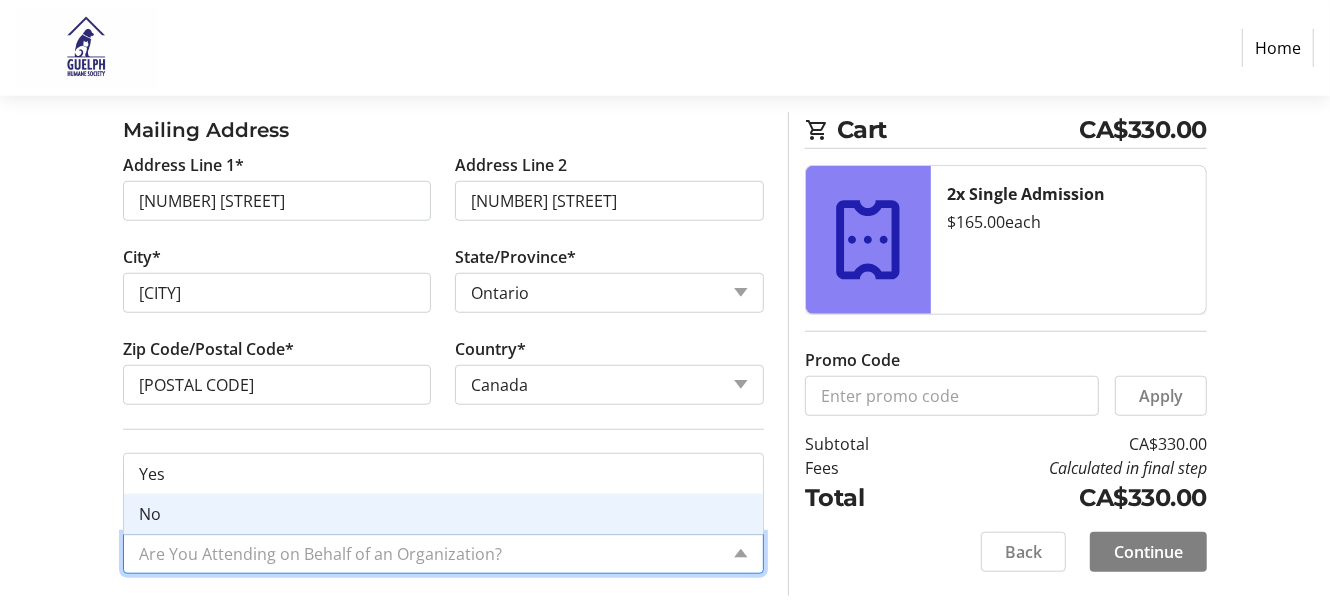 click on "No" at bounding box center (443, 514) 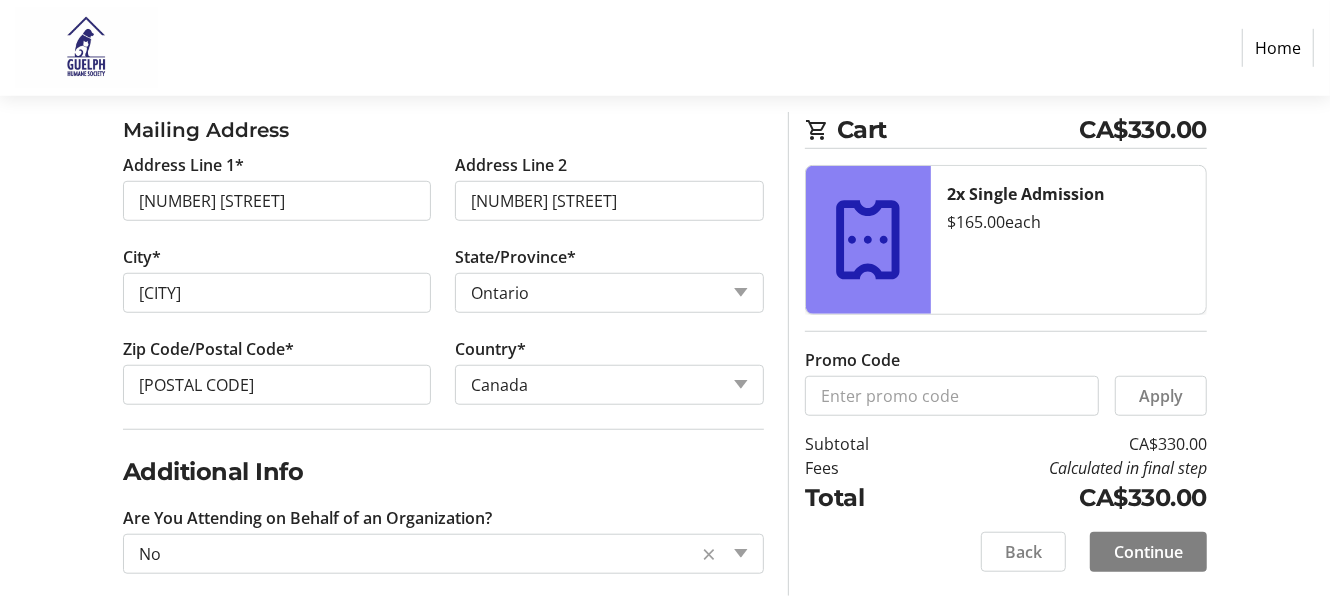 click on "Log In to Your Account (Optional) Or continue below to checkout as a guest.  Log In  Contact Information Email Address* [EMAIL] First Name* [FIRST] Last Name* [LAST]  Mobile Phone Number  +1 ([PHONE]) [PHONE]  Company  0 / 60 characters  Donate anonymously  Mailing Address  Address Line 1*  [NUMBER] [STREET]  Address Line 2  [NUMBER] [STREET]  City*  [CITY]  State/Province*  State or Province  State or Province   Alberta   British Columbia   Manitoba   New Brunswick   Newfoundland and Labrador   Nova Scotia   Ontario   Prince Edward Island   Quebec   Saskatchewan   Northwest Territories   Nunavut   Yukon   Zip Code/Postal Code*  [POSTAL CODE]  Country*  Country Country  Afghanistan   Åland Islands   Albania   Algeria   American Samoa   Andorra   Angola   Anguilla   Antarctica   Antigua and Barbuda   Argentina   Armenia   Aruba   Australia   Austria   Azerbaijan   The Bahamas   Bahrain   Bangladesh   Barbados   Belarus   Belgium   Belize   Benin   Bermuda   Bhutan   Bolivia   Bonaire   Bosnia and Herzegovina  ×" 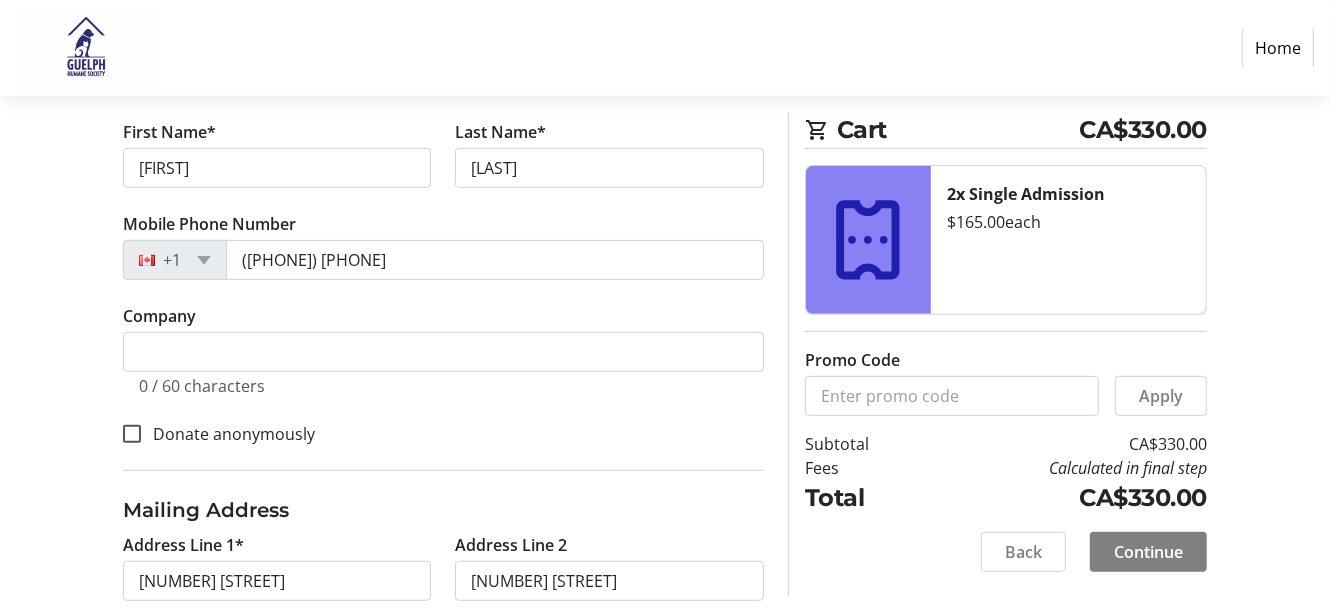 scroll, scrollTop: 455, scrollLeft: 0, axis: vertical 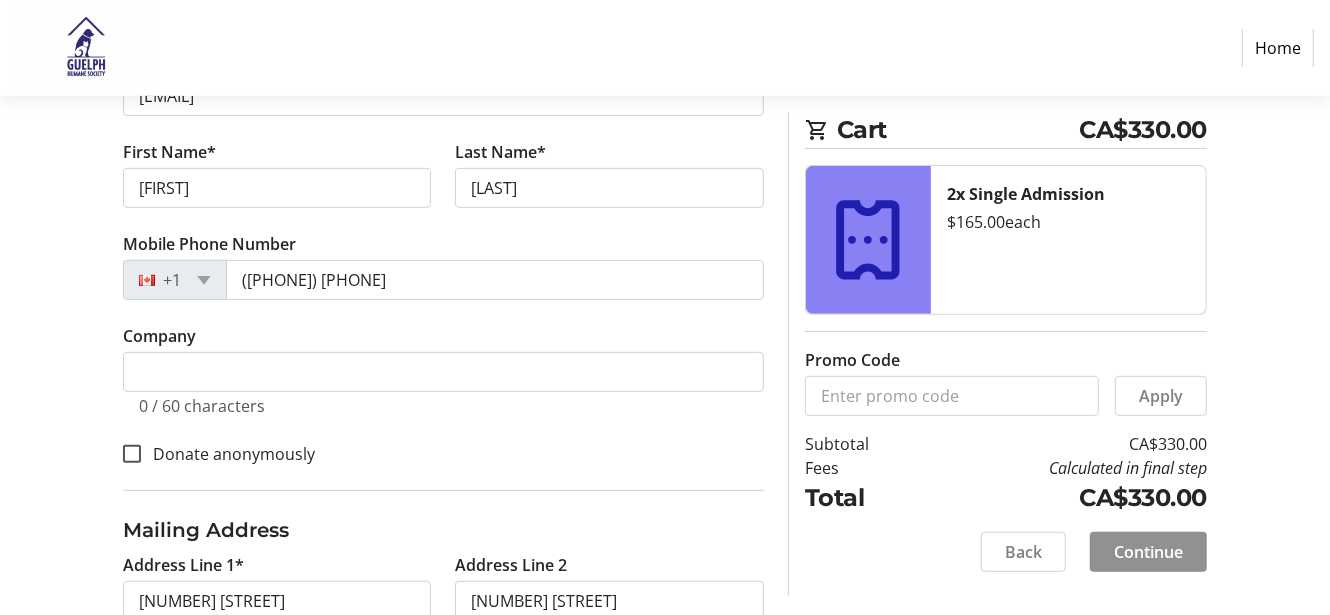 click on "Continue" 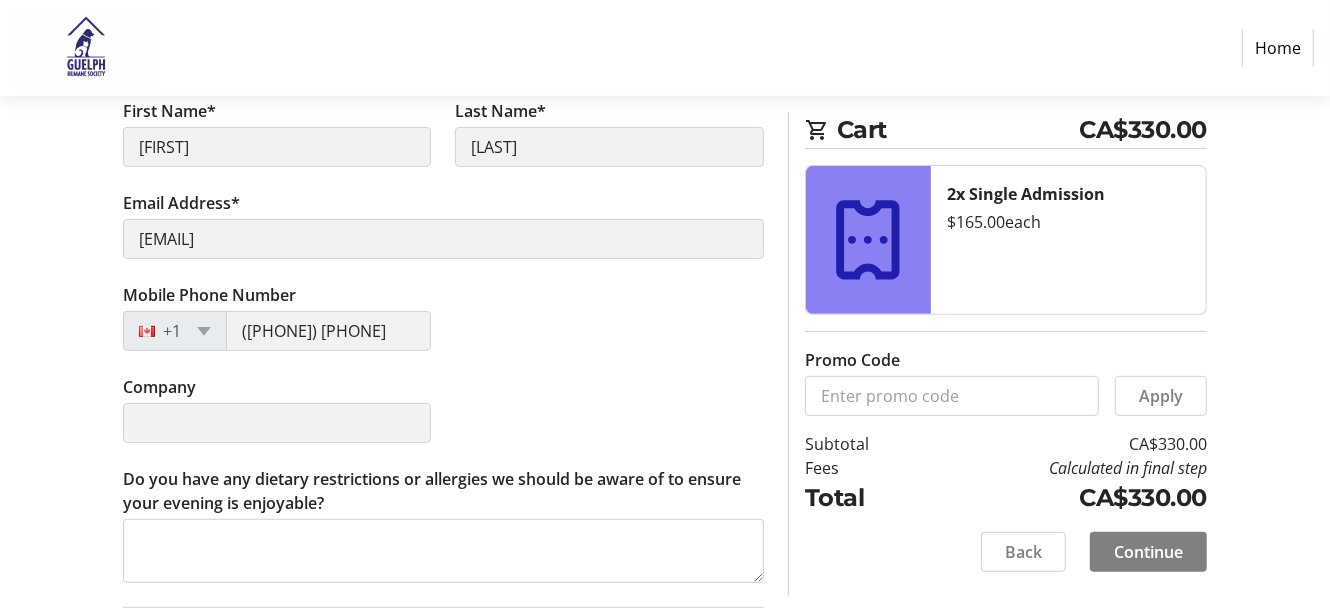 scroll, scrollTop: 500, scrollLeft: 0, axis: vertical 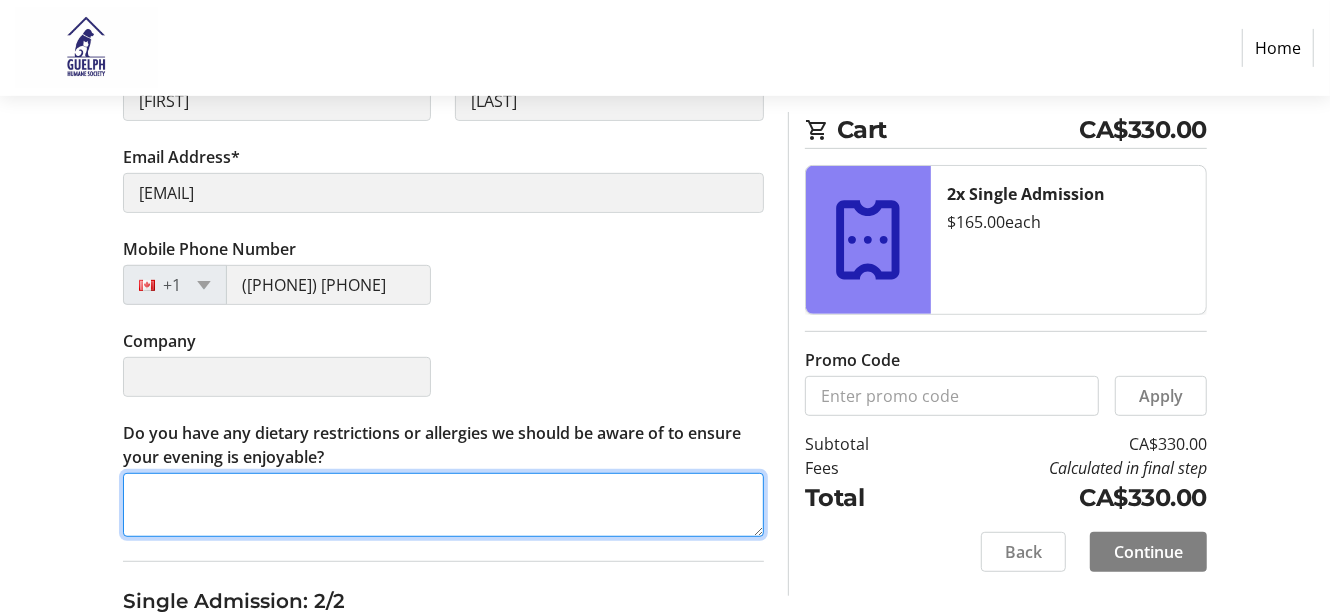 click on "Do you have any dietary restrictions or allergies we should be aware of to ensure your evening is enjoyable?" at bounding box center (443, 505) 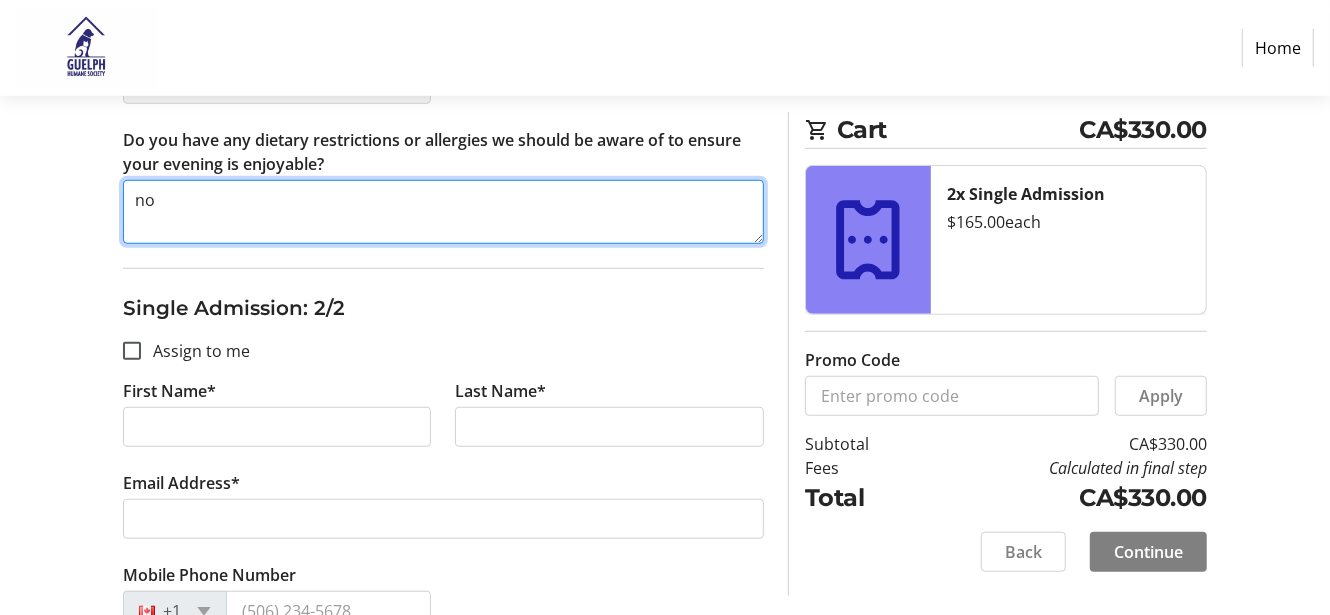 scroll, scrollTop: 900, scrollLeft: 0, axis: vertical 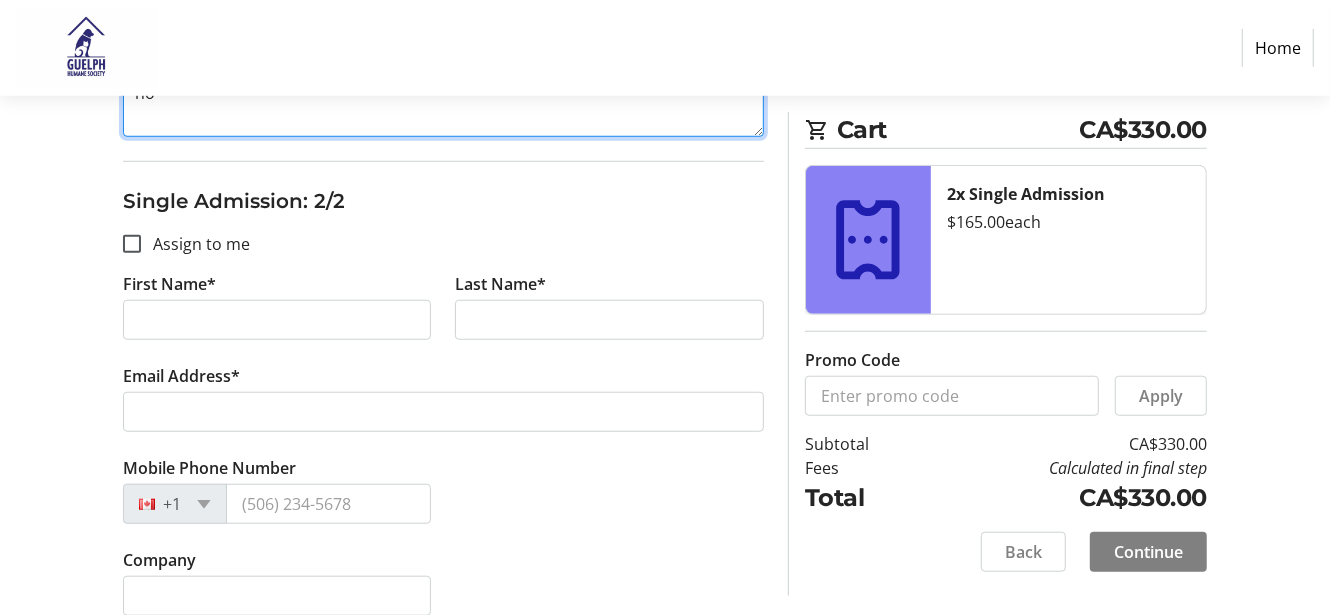 type on "no" 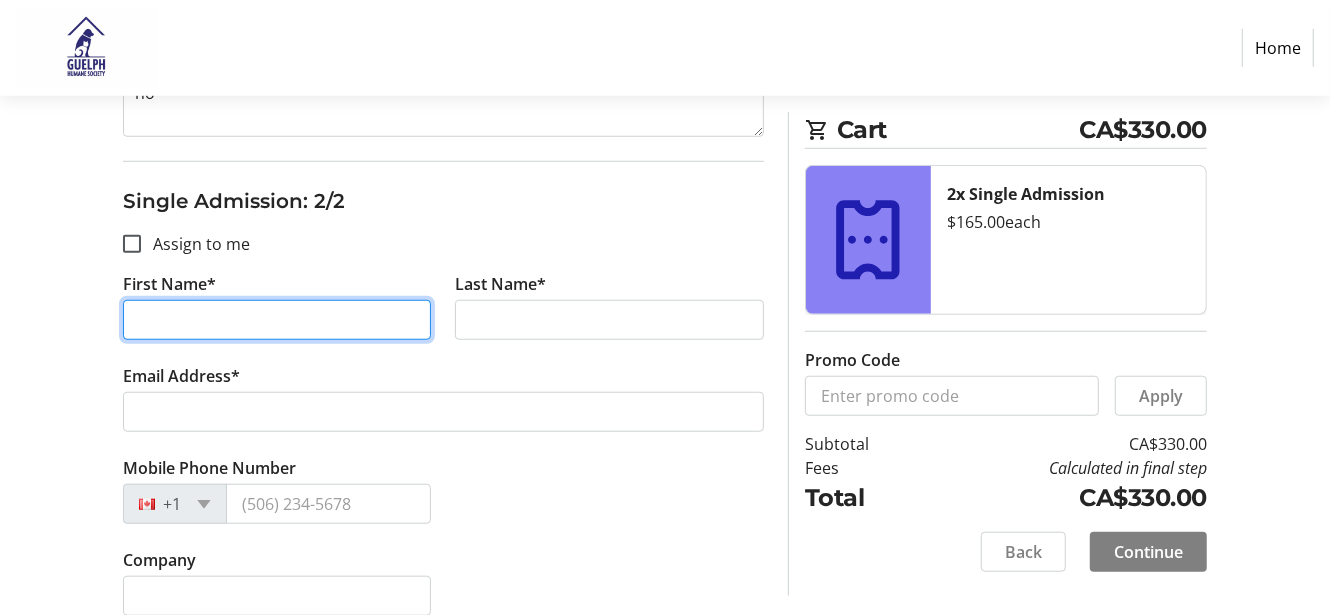 click on "First Name*" at bounding box center [277, 320] 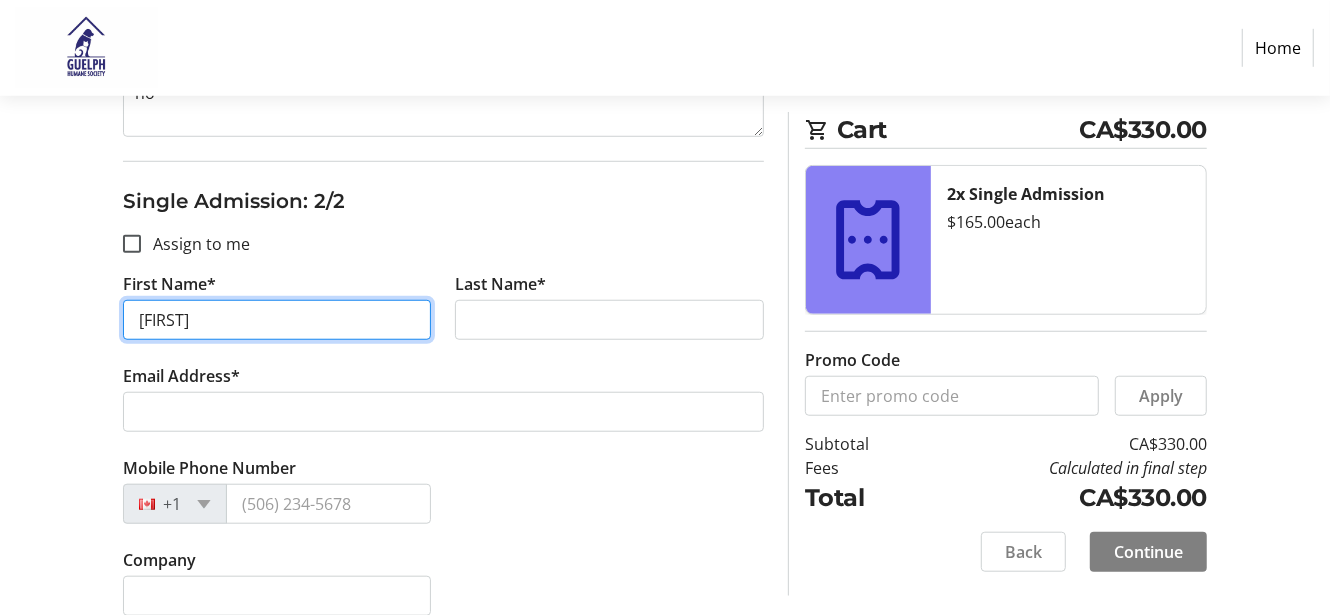 type on "[FIRST]" 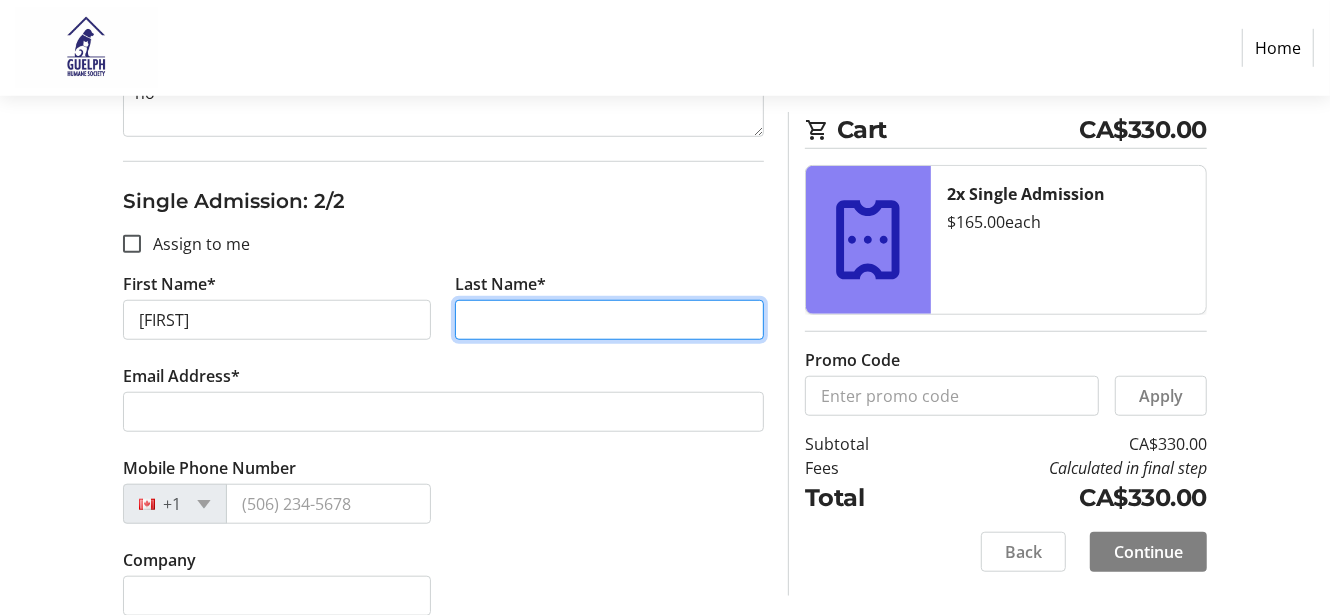 type on "[LAST]" 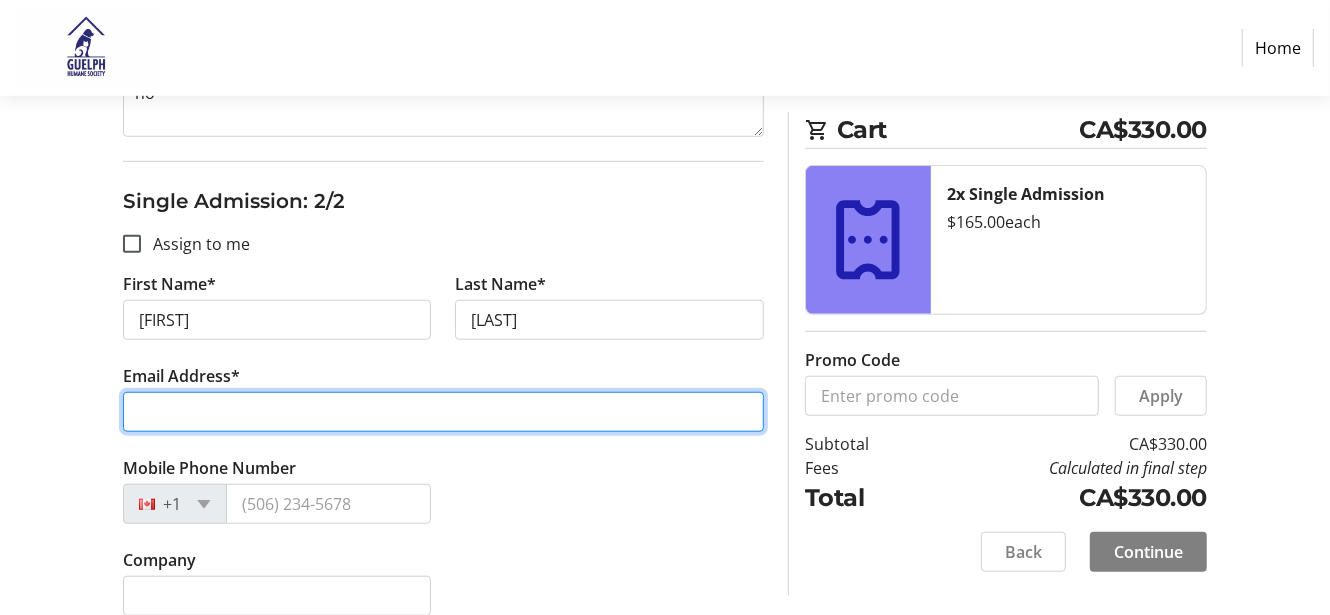 type on "[EMAIL]" 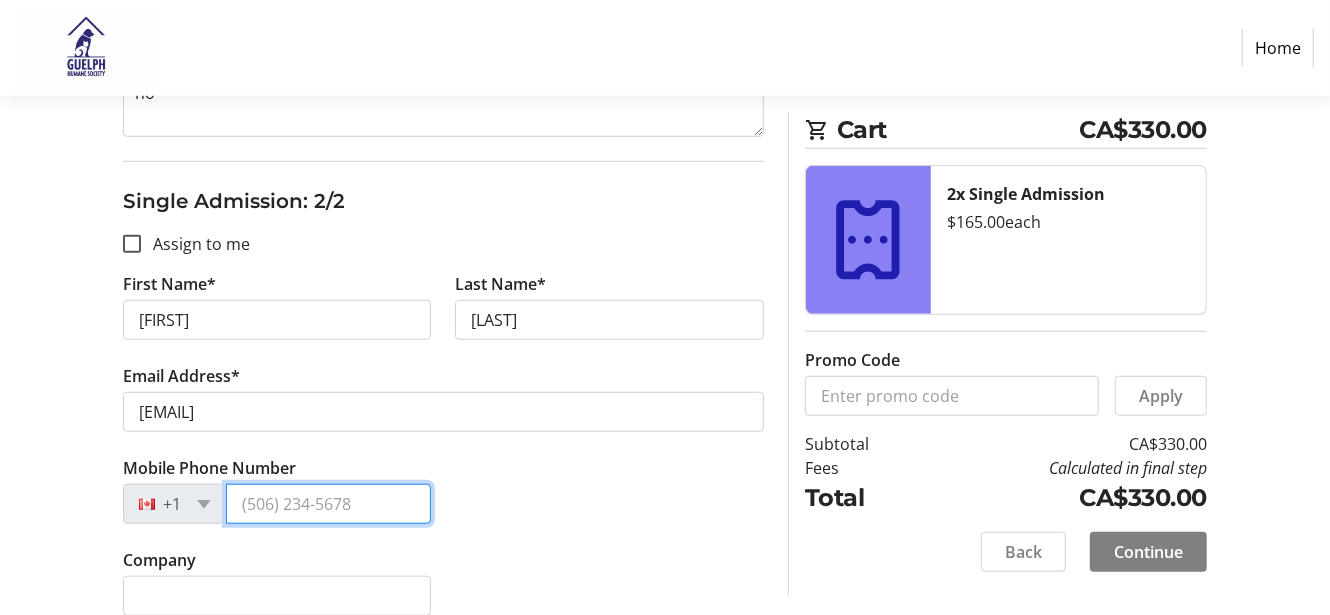 type on "([PHONE]) [PHONE]" 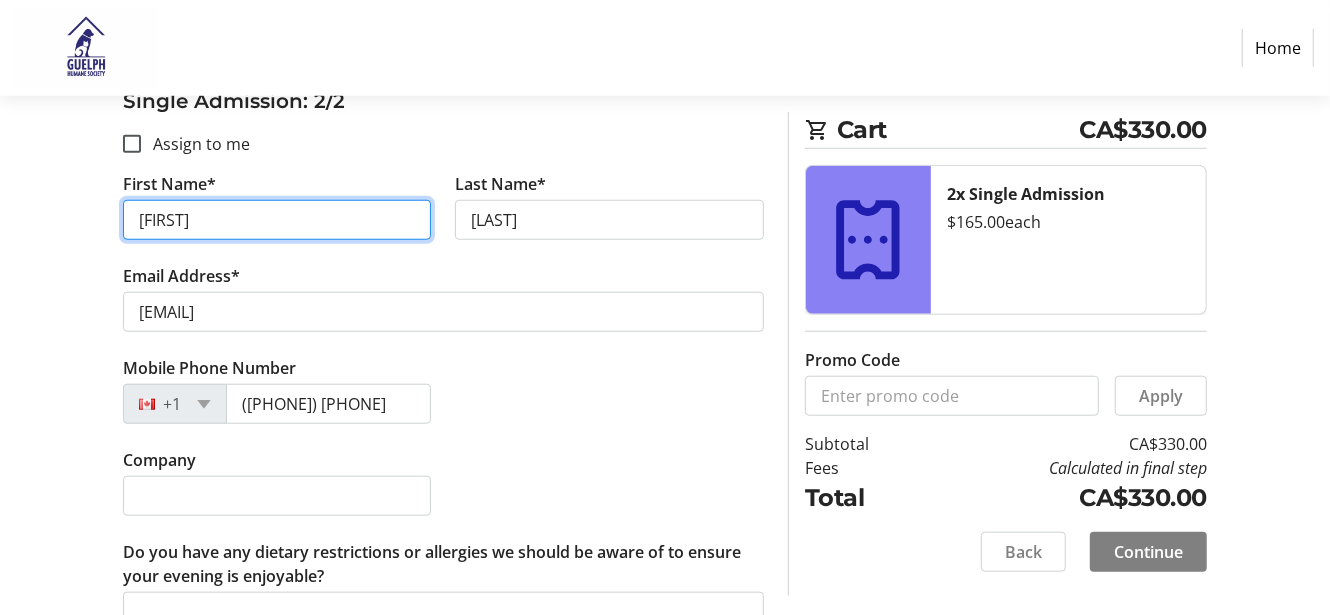 scroll, scrollTop: 1059, scrollLeft: 0, axis: vertical 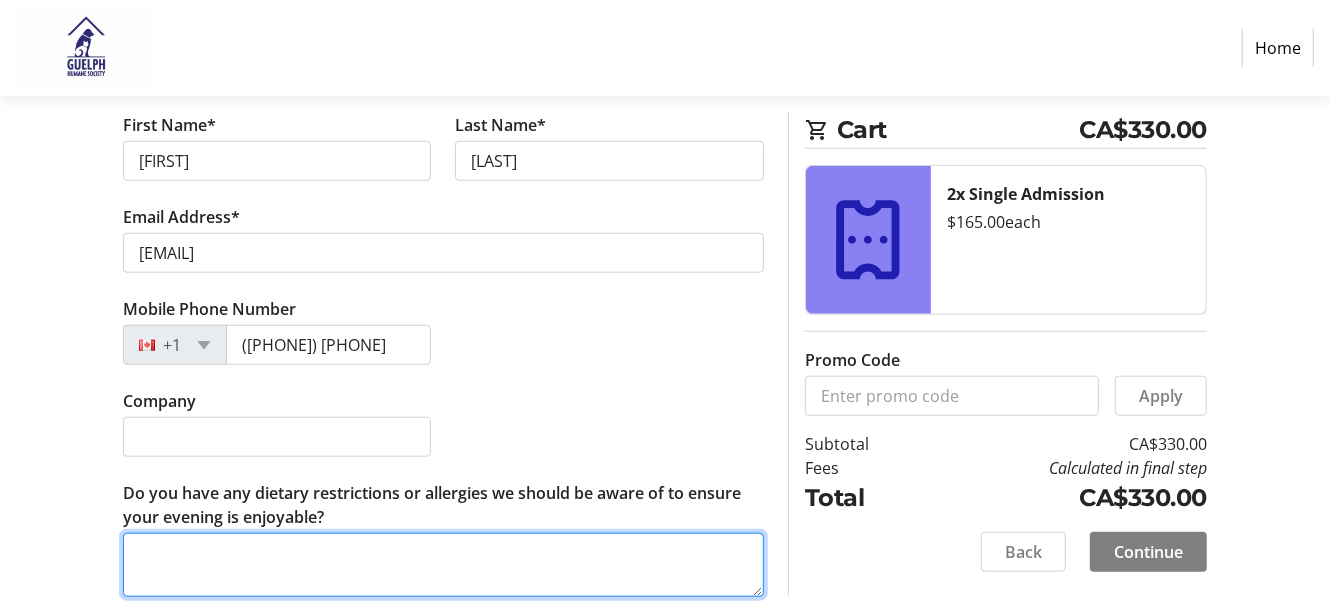 click on "Do you have any dietary restrictions or allergies we should be aware of to ensure your evening is enjoyable?" at bounding box center [443, 565] 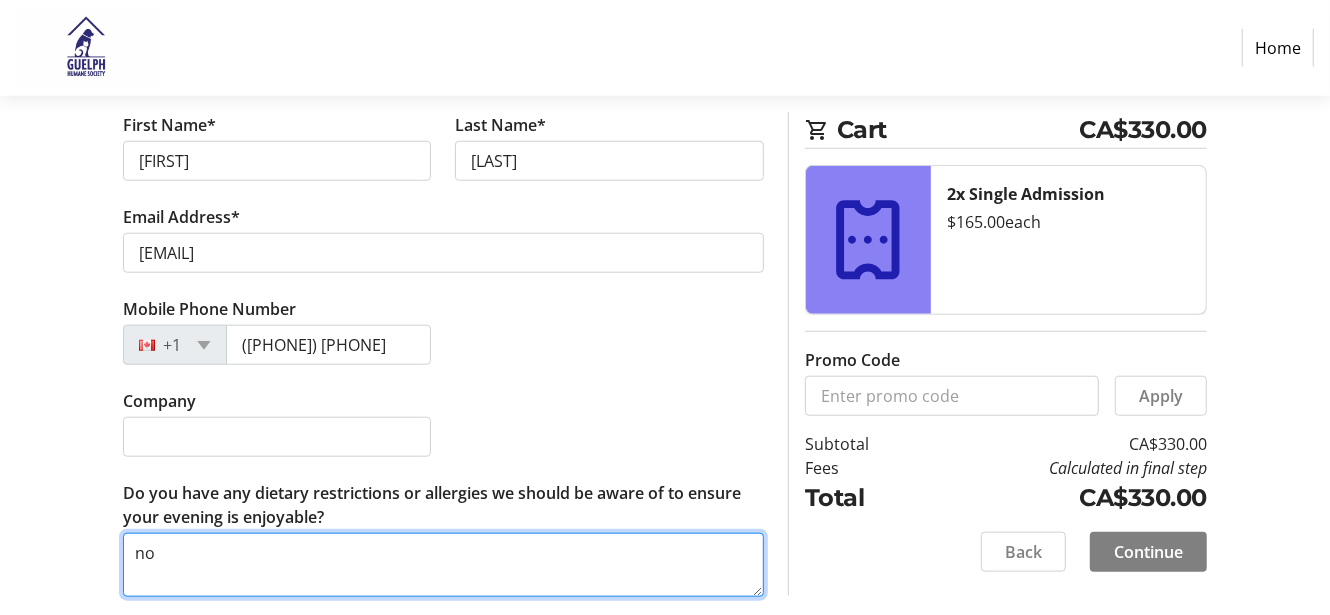 type on "no" 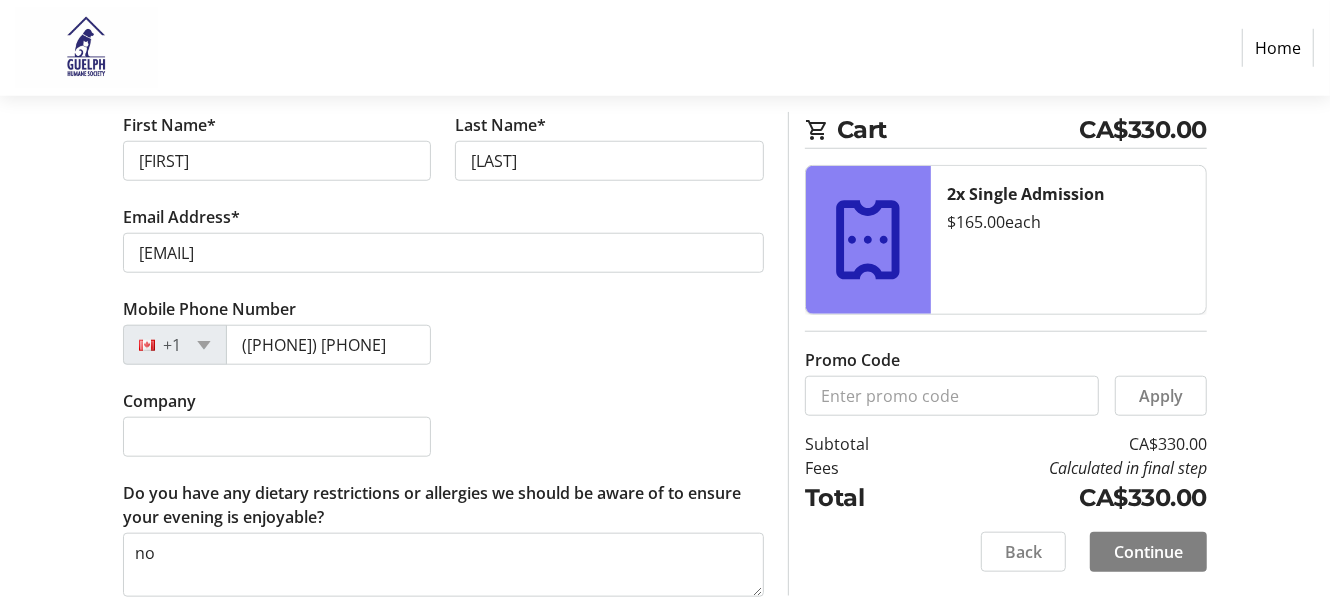 click on "Assign Tickets  Enter details for each attendee so that they receive their ticket directly.   If your guest details are not finalized, use the button below to skip and complete after checkout.   Skip Assigning Tickets  Single Admission: 1/2  Assign to me  First Name* [FIRST] Last Name* [LAST] Email Address* [EMAIL] Mobile Phone Number +1 ([PHONE]) [PHONE] Company  Do you have any dietary restrictions or allergies we should be aware of to ensure your evening is enjoyable?  no Single Admission: 2/2  Assign to me  First Name* [FIRST] Last Name* [LAST] Email Address* [EMAIL] Mobile Phone Number +1 ([PHONE]) [PHONE] Company  Do you have any dietary restrictions or allergies we should be aware of to ensure your evening is enjoyable?  no Cart CA$330.00 2x Single Admission  $165.00   each  Promo Code  Apply  Subtotal  CA$330.00  Fees  Calculated in final step  Total  CA$330.00   Back   Continue" 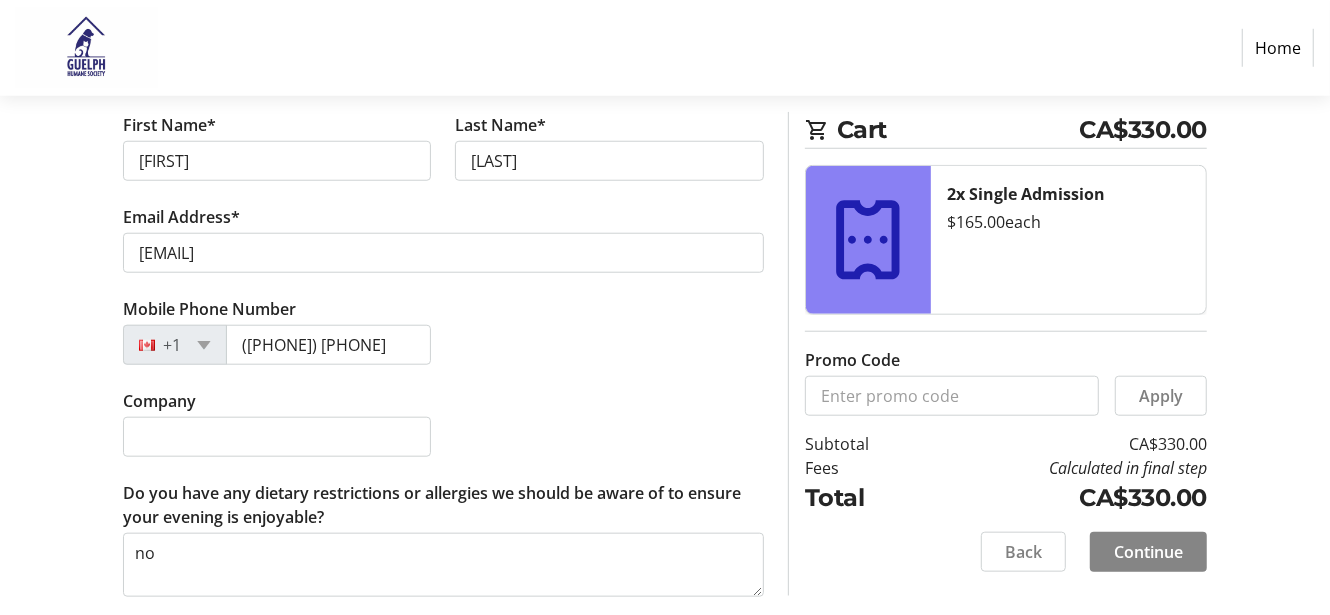 click on "Continue" 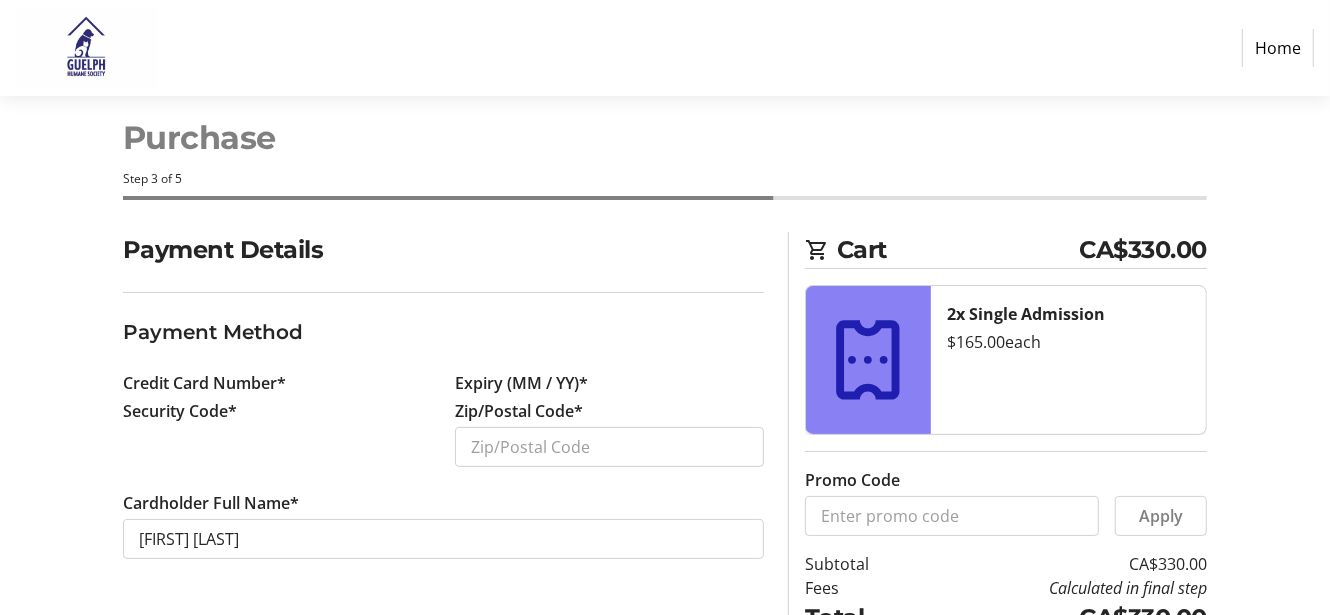 scroll, scrollTop: 0, scrollLeft: 0, axis: both 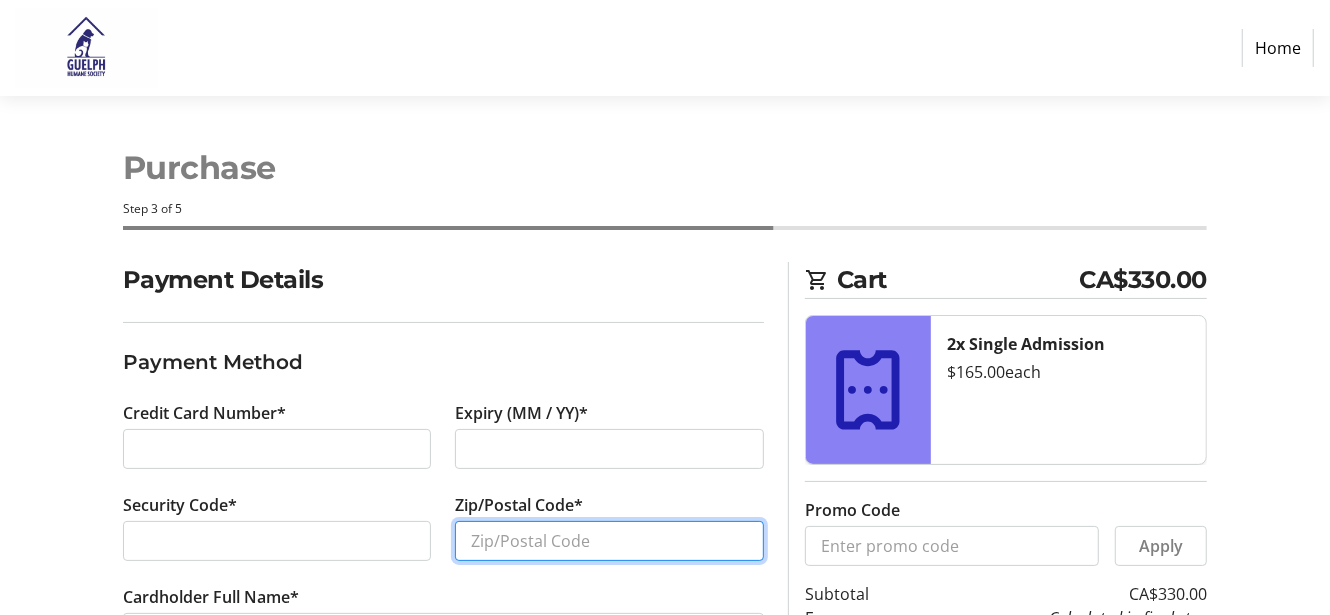 click on "Zip/Postal Code*" at bounding box center (609, 541) 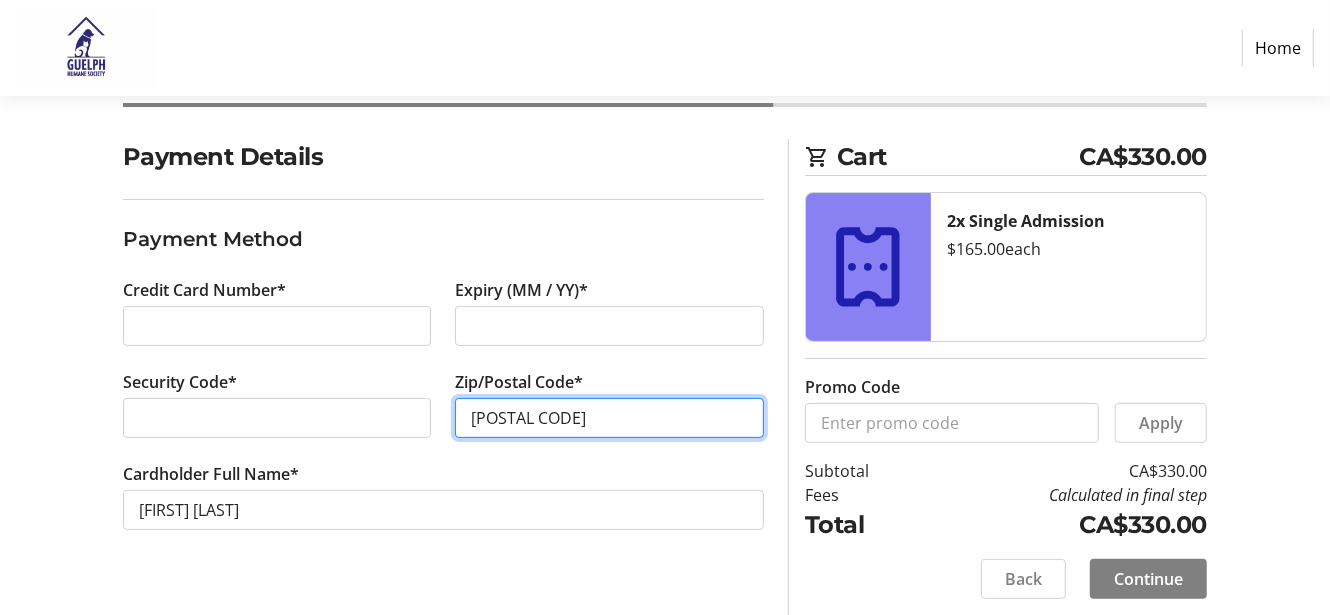 scroll, scrollTop: 128, scrollLeft: 0, axis: vertical 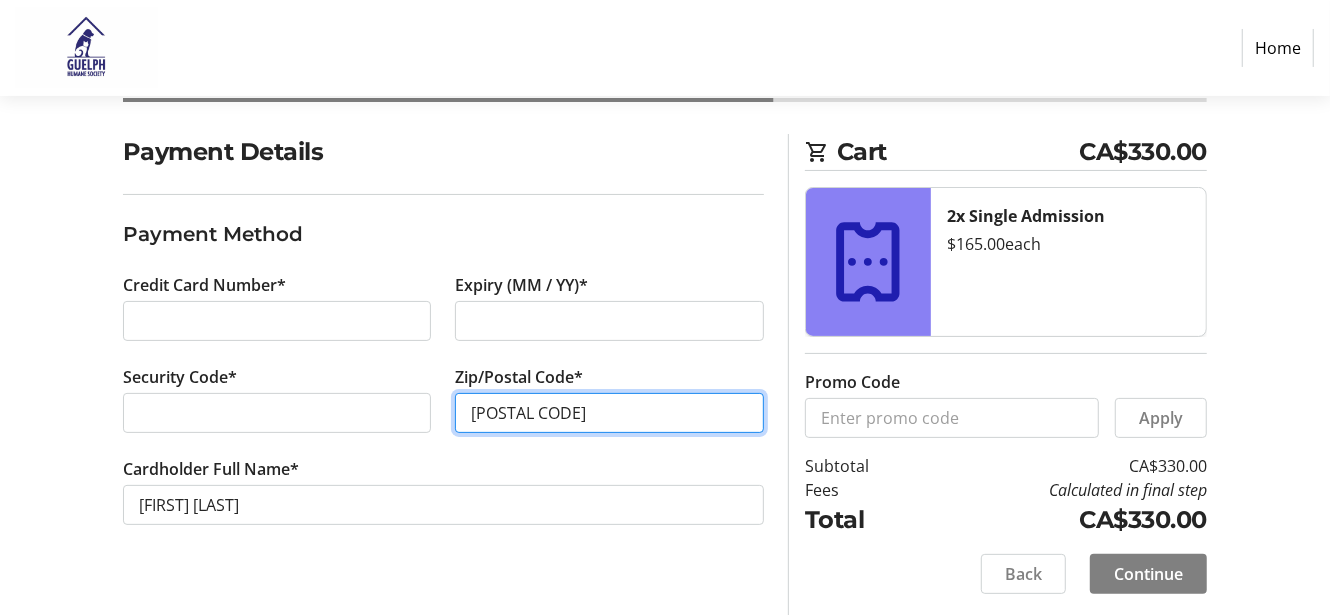 type on "[POSTAL CODE]" 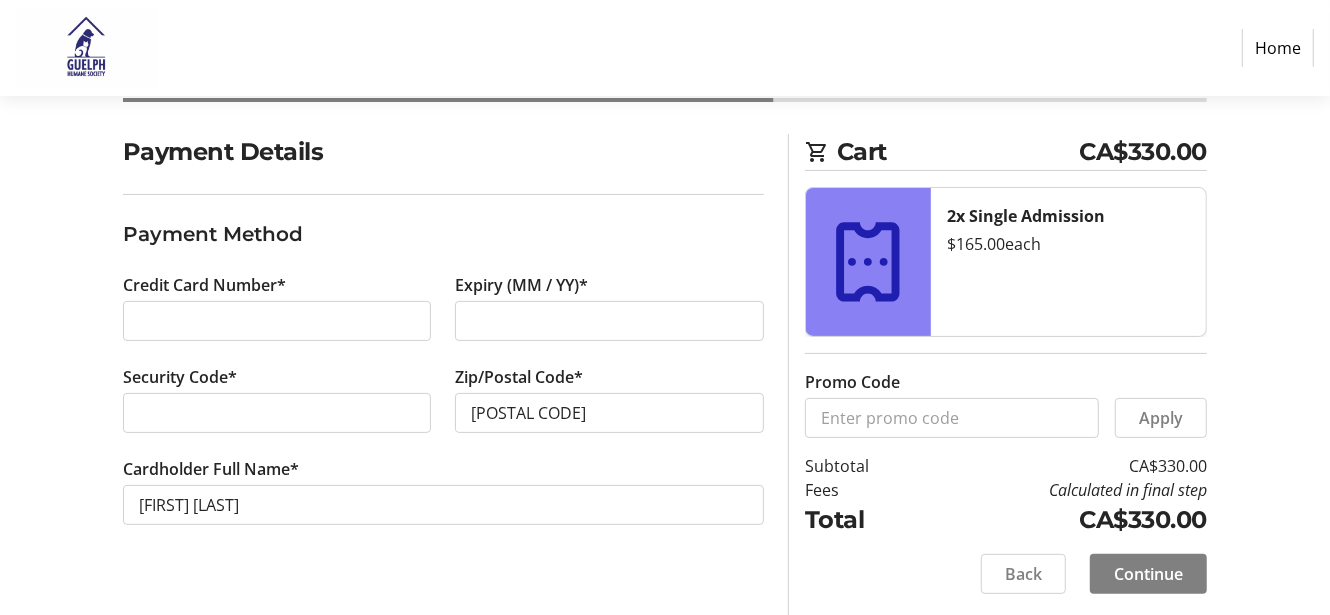 click on "Payment Details Payment Method Credit Card Number* [CREDIT CARD] Expiry (MM / YY)* [DATE] Security Code* [CODE] Zip/Postal Code* [POSTAL CODE] Cardholder Full Name* [FIRST] [LAST] Cart CA$330.00 2x Single Admission  $165.00   each  Promo Code  Apply  Subtotal  CA$330.00  Fees  Calculated in final step  Total  CA$330.00   Back   Continue" 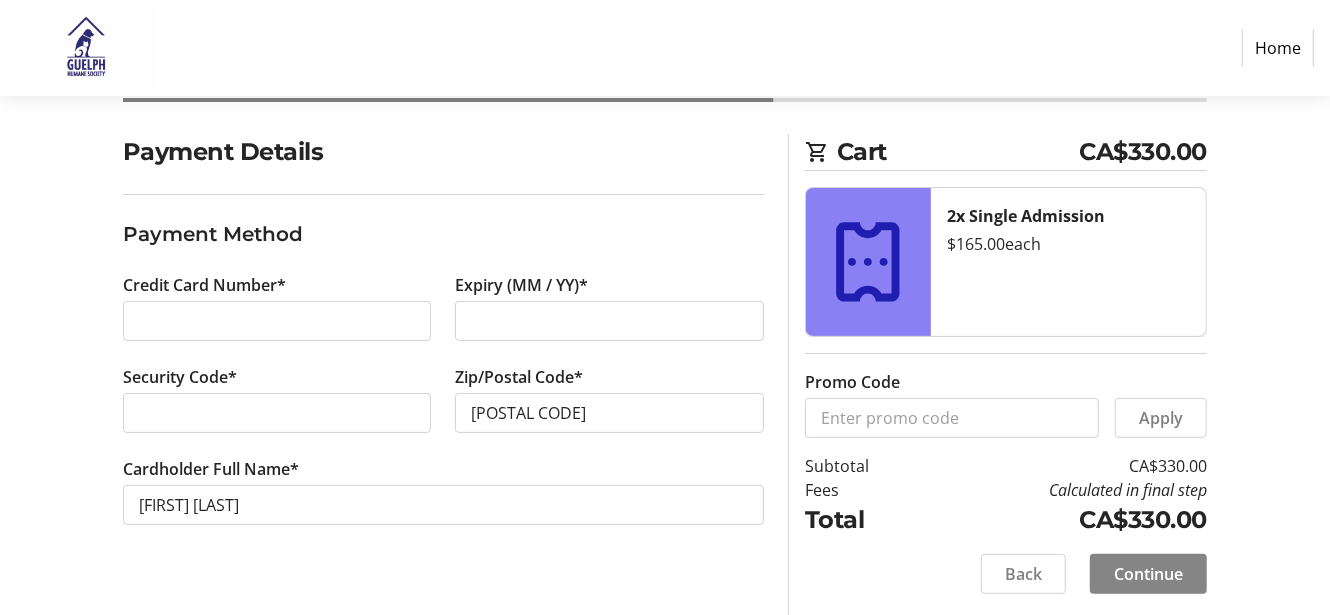 click on "Continue" 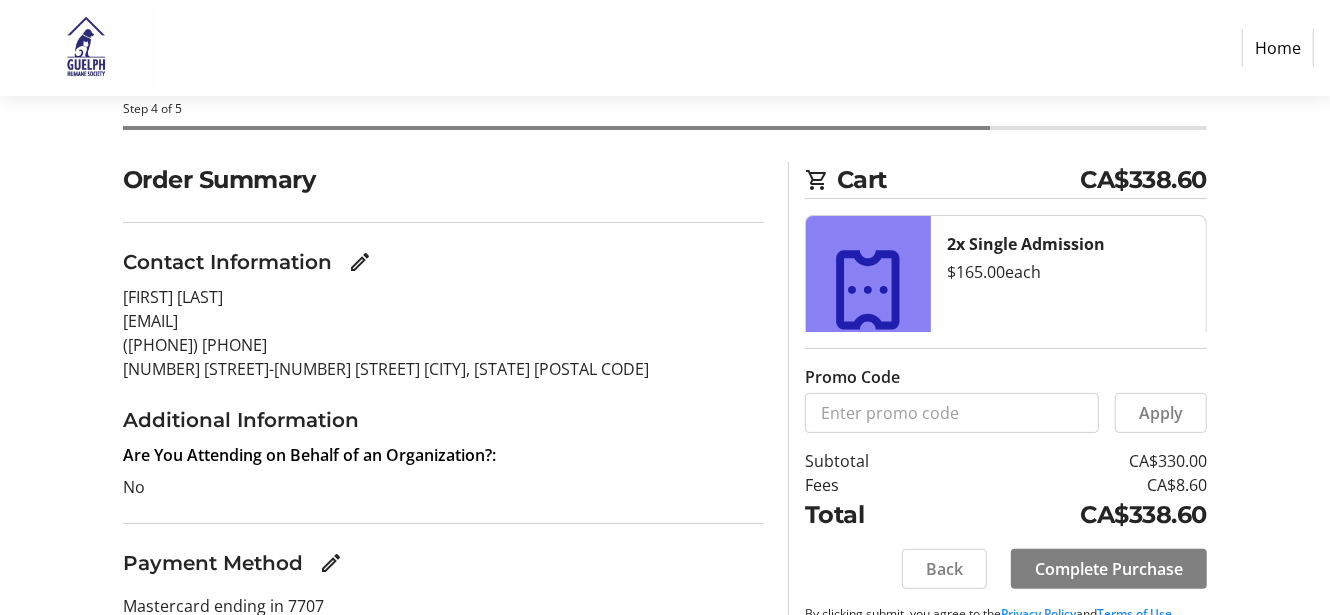 scroll, scrollTop: 197, scrollLeft: 0, axis: vertical 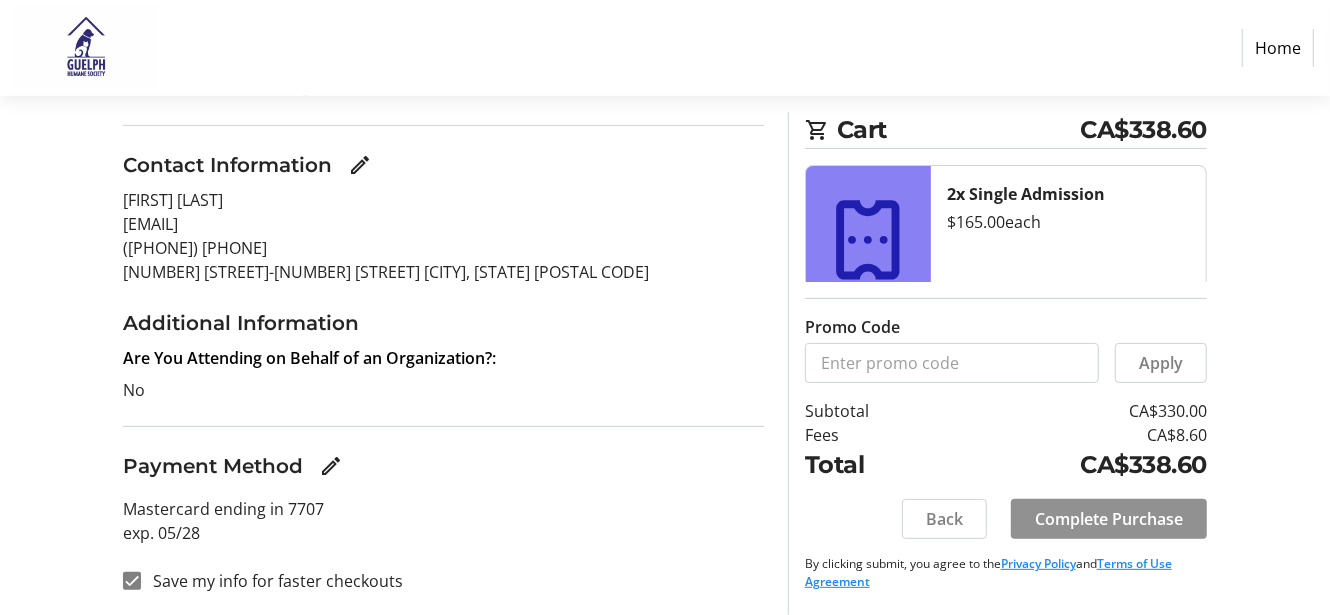 click on "Complete Purchase" 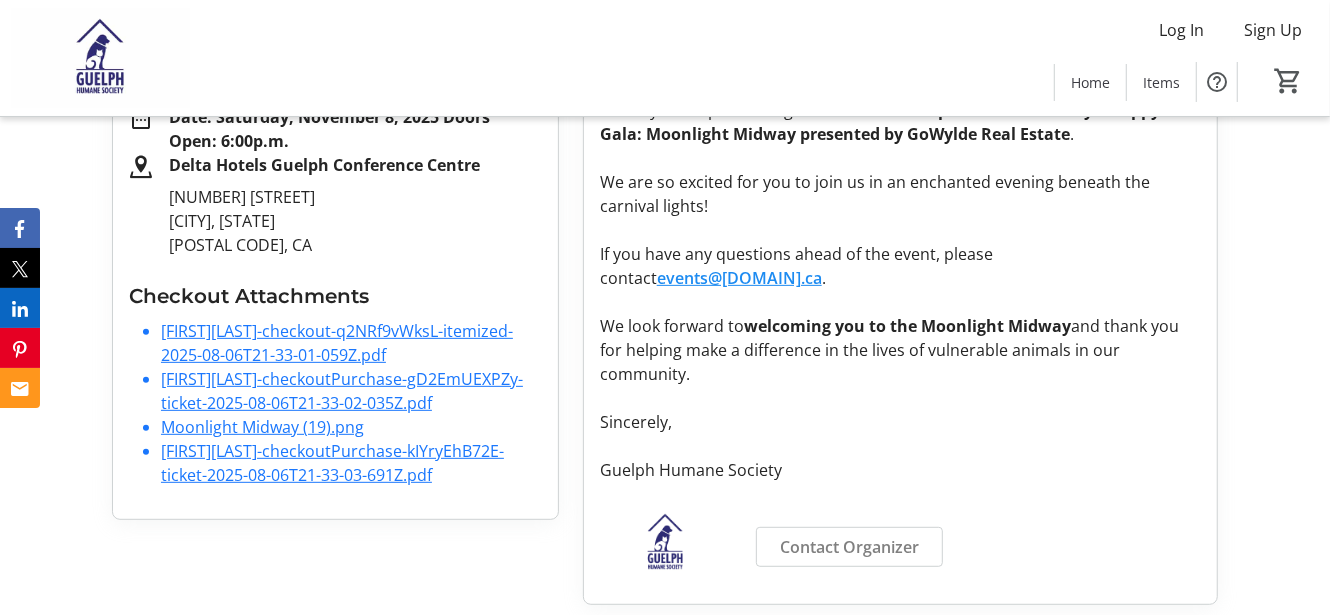 scroll, scrollTop: 419, scrollLeft: 0, axis: vertical 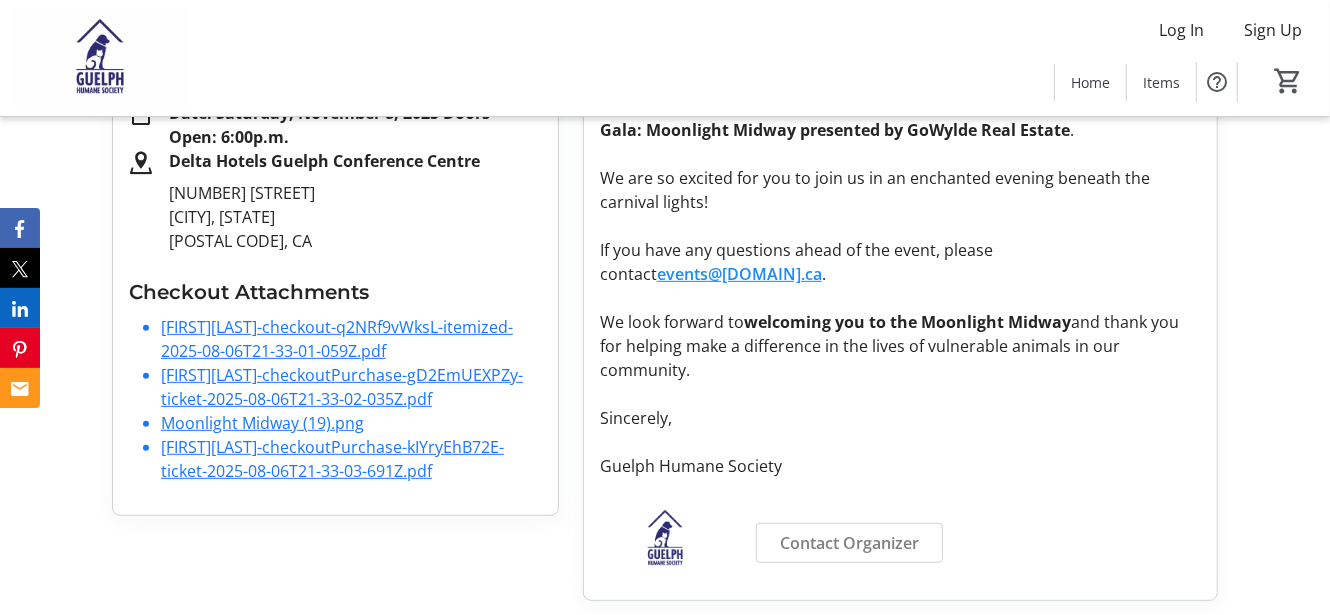 click on "[FIRST][LAST]-checkout-q2NRf9vWksL-itemized-2025-08-06T21-33-01-059Z.pdf" 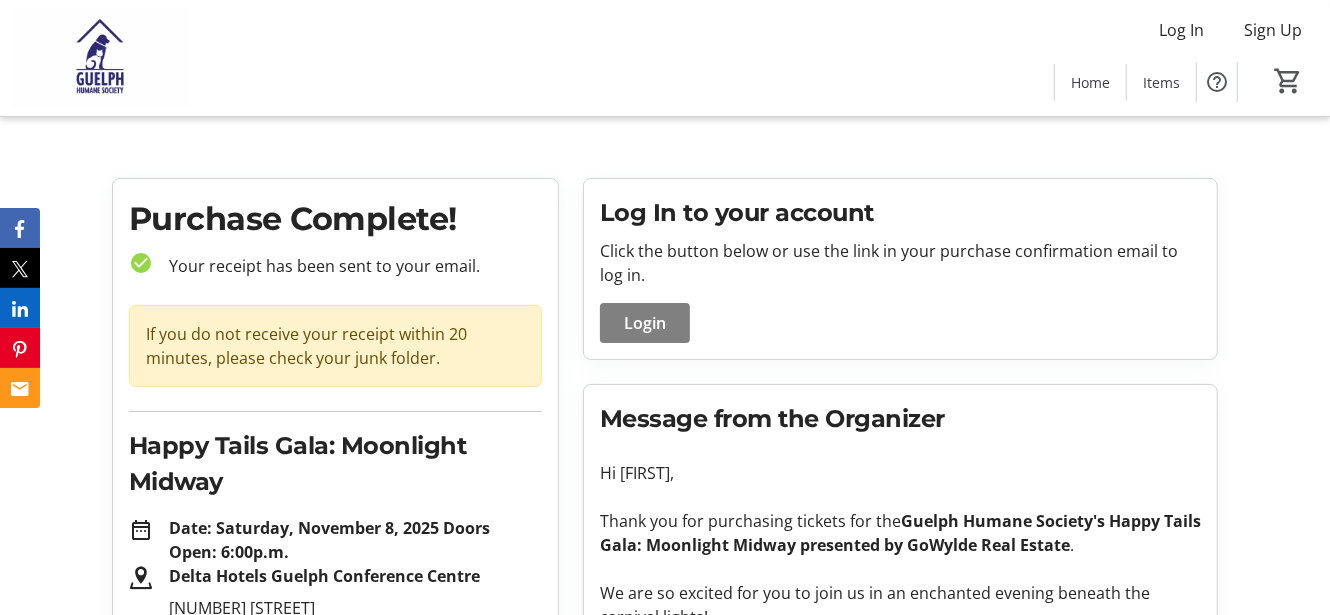 scroll, scrollTop: 0, scrollLeft: 0, axis: both 